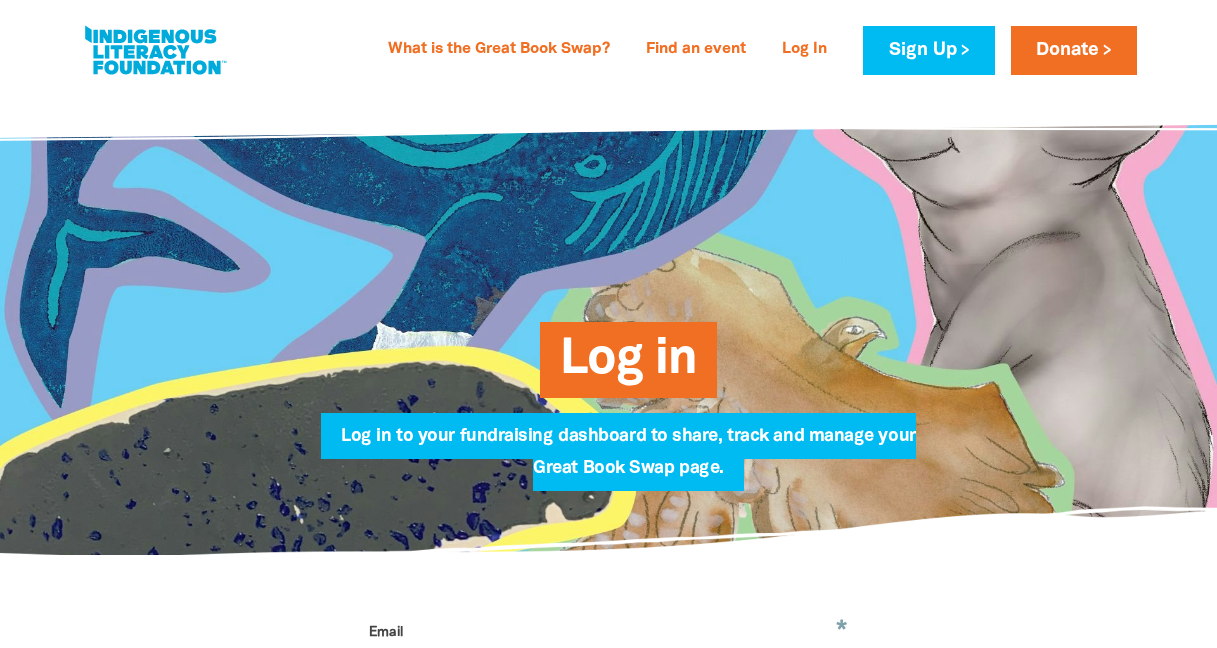 scroll, scrollTop: 0, scrollLeft: 0, axis: both 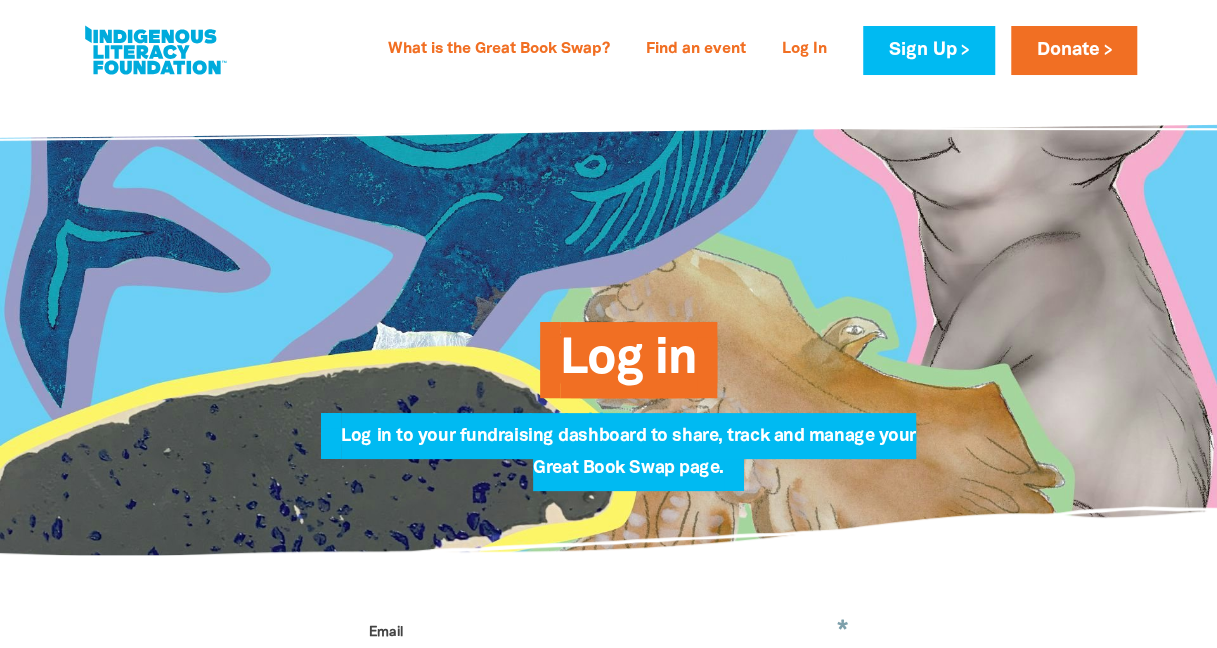 type on "[EMAIL]" 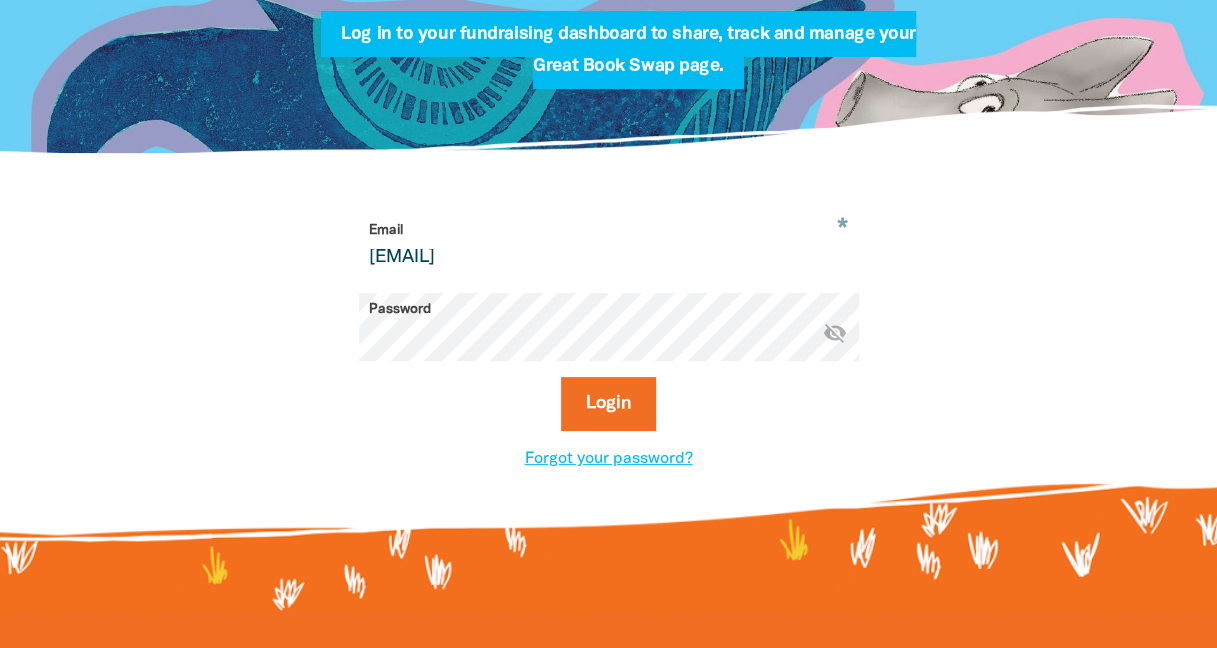 scroll, scrollTop: 422, scrollLeft: 0, axis: vertical 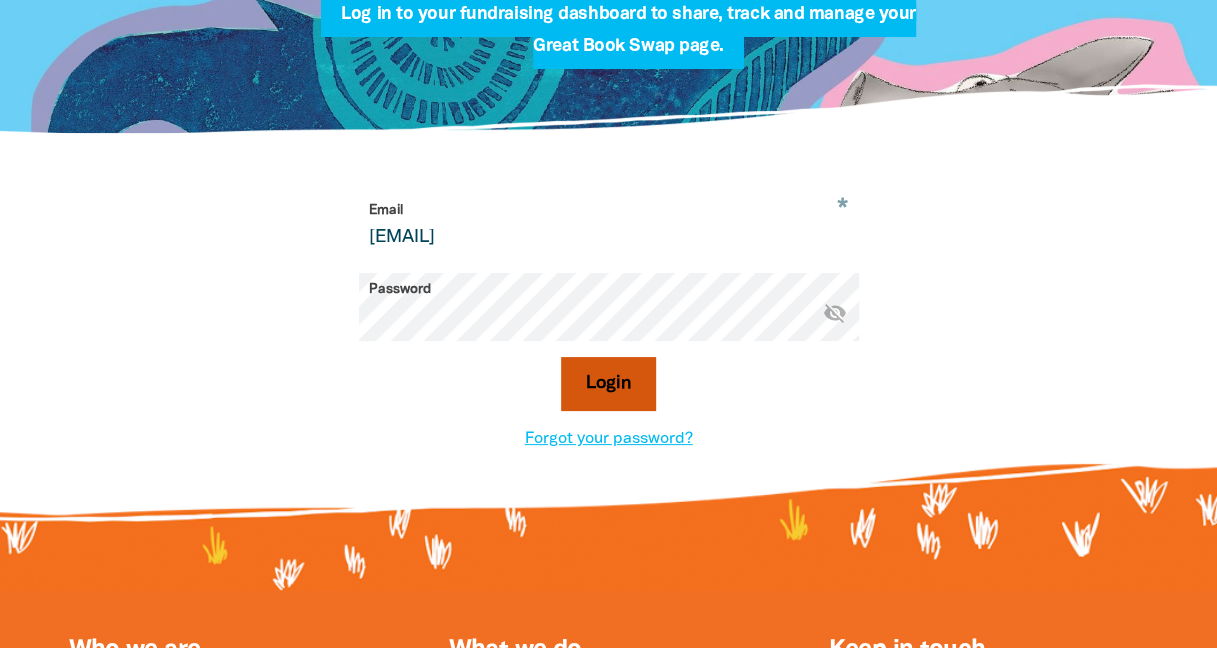 click on "Login" at bounding box center [608, 384] 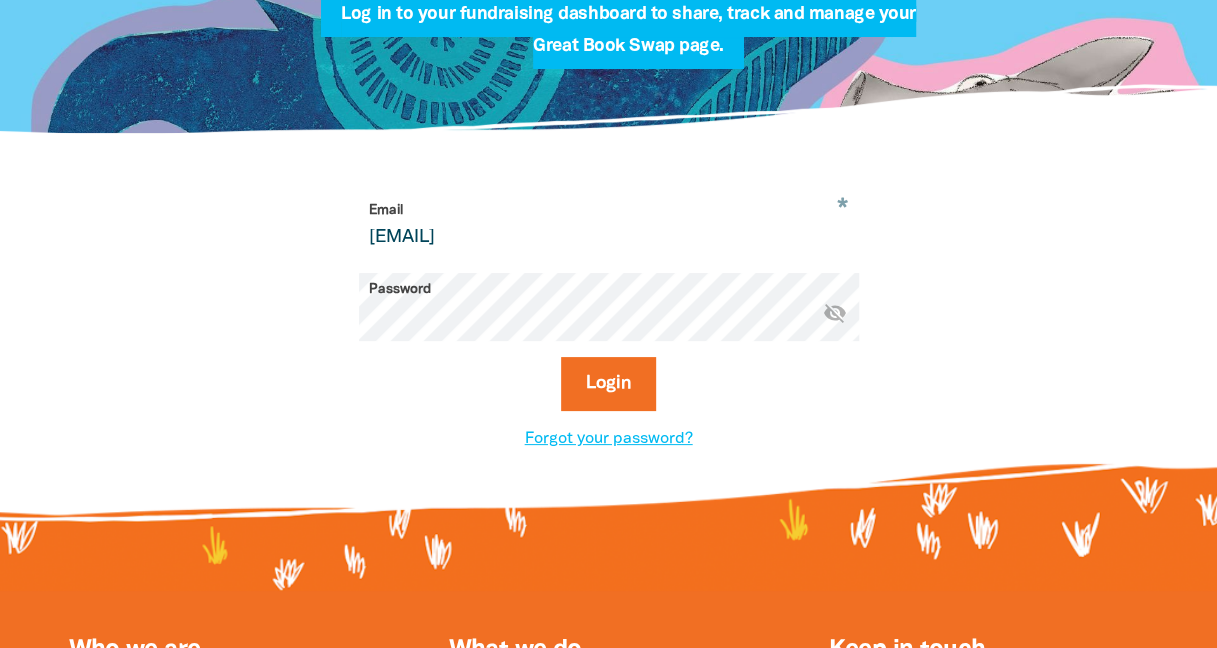 scroll, scrollTop: 468, scrollLeft: 0, axis: vertical 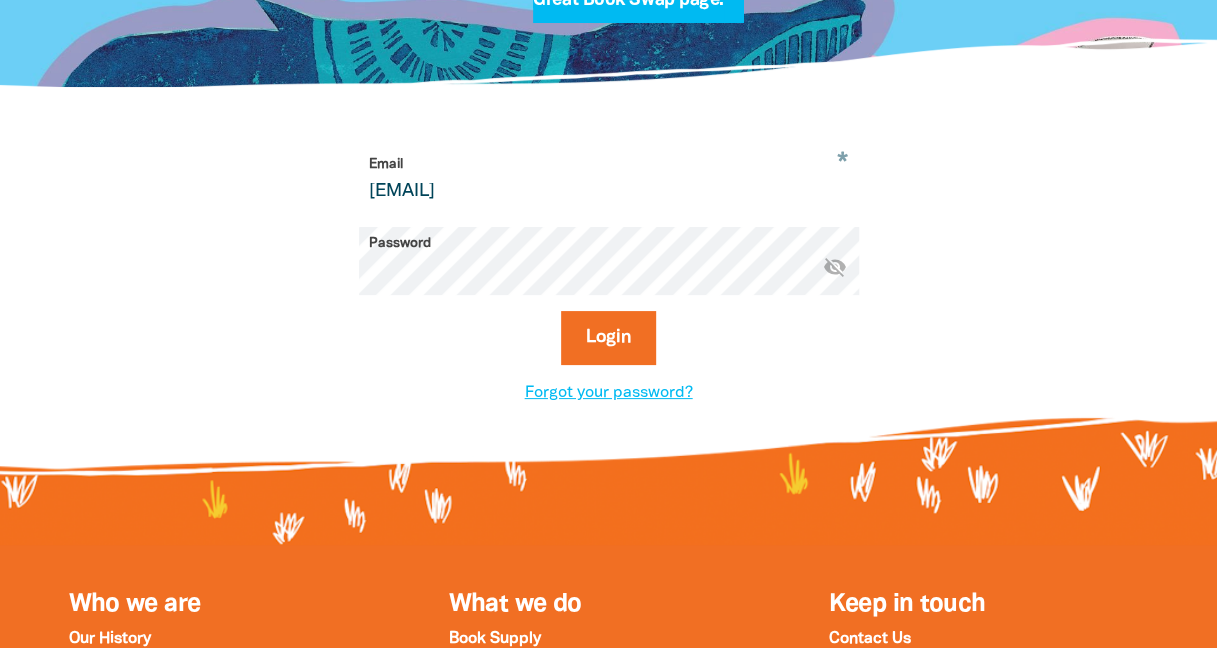click on "visibility_off" at bounding box center [835, 266] 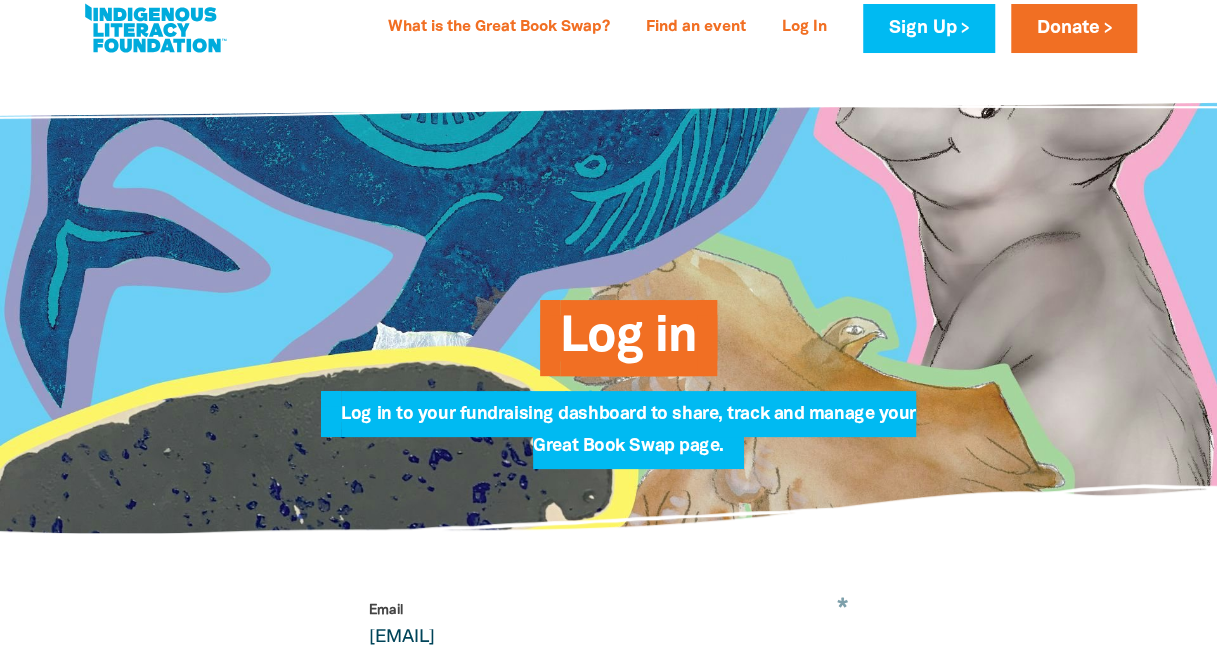 scroll, scrollTop: 0, scrollLeft: 0, axis: both 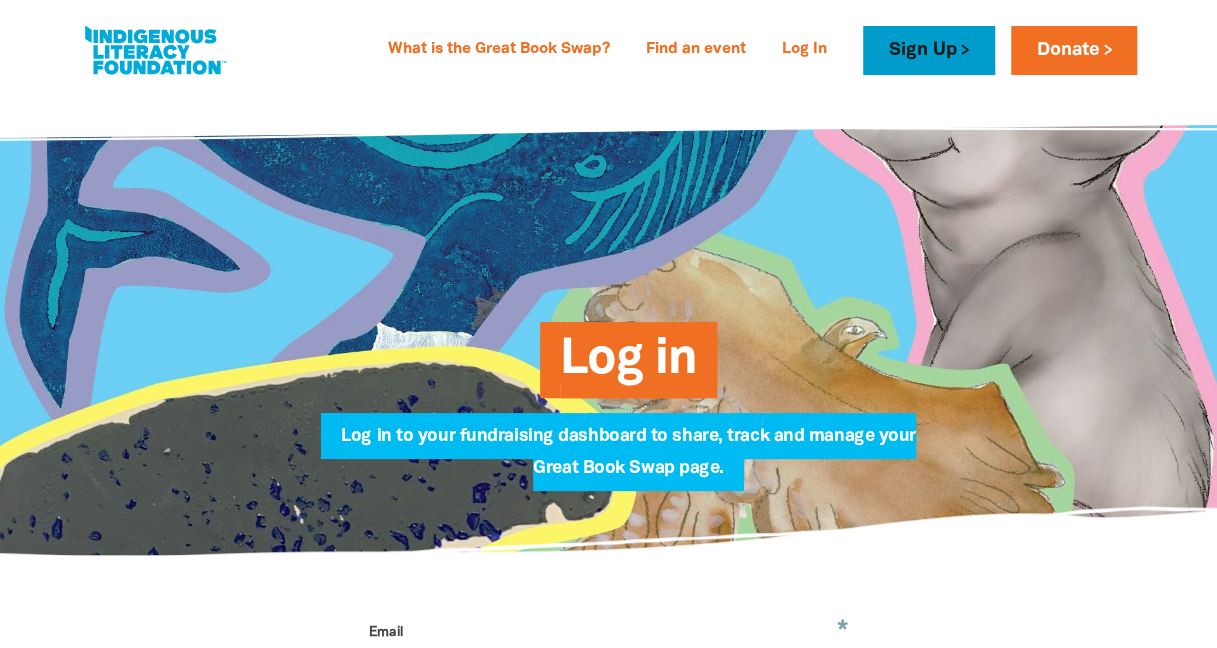 click on "Sign Up" at bounding box center (928, 50) 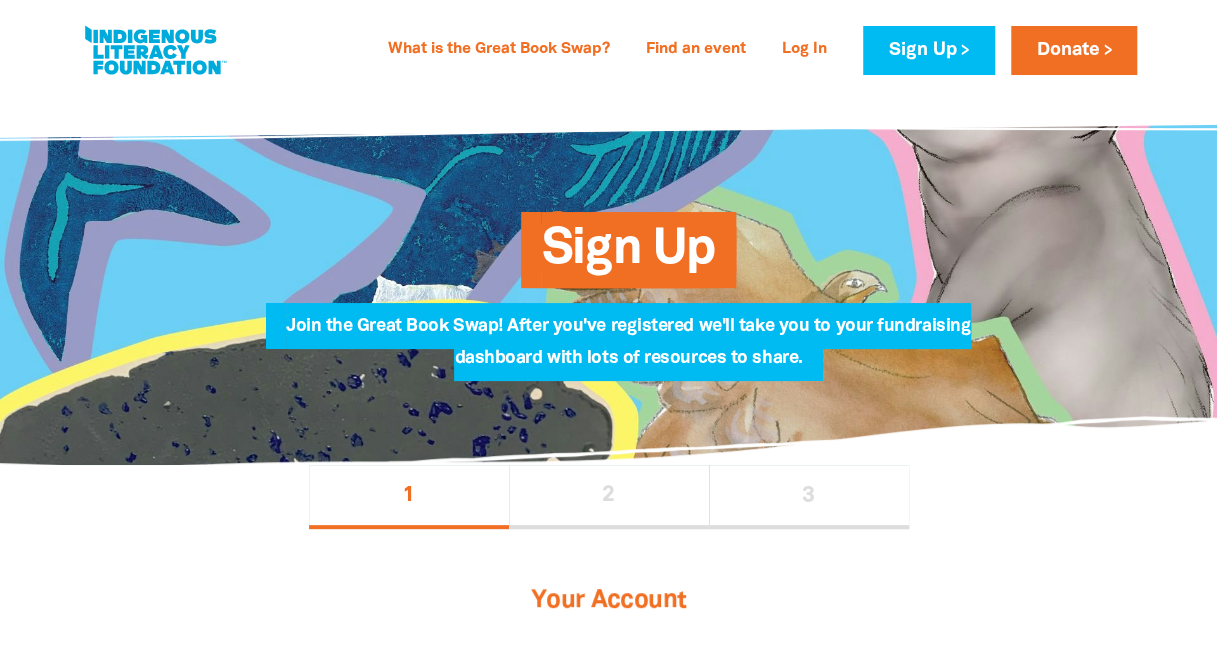select on "AU" 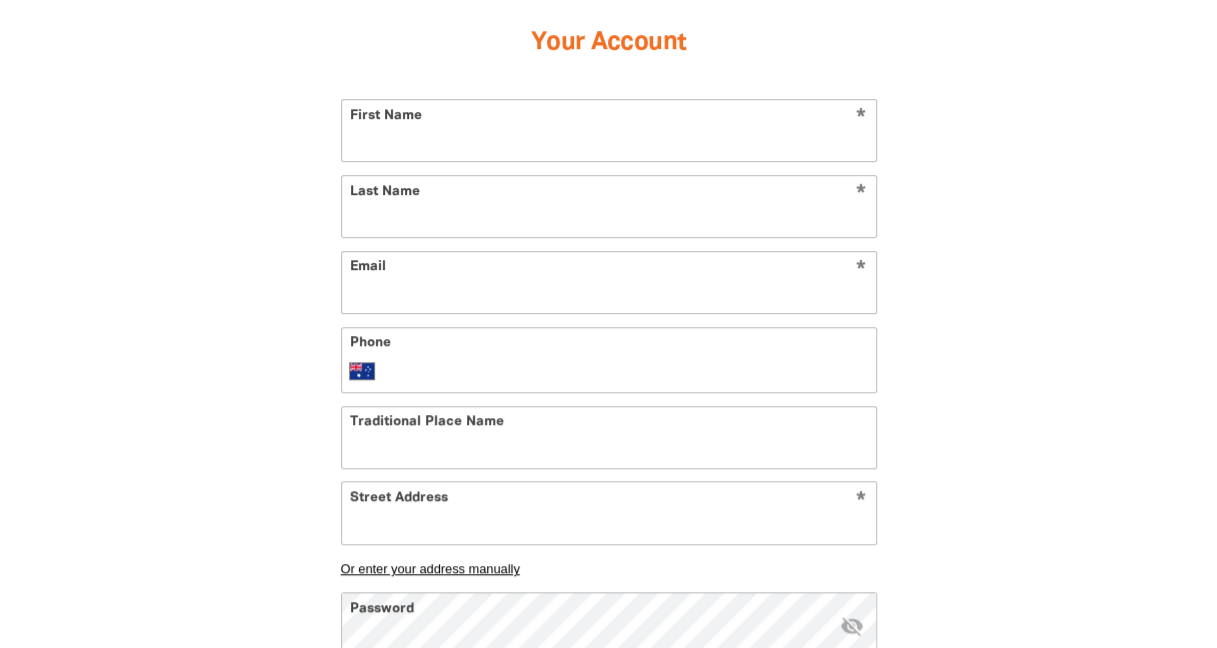 scroll, scrollTop: 562, scrollLeft: 0, axis: vertical 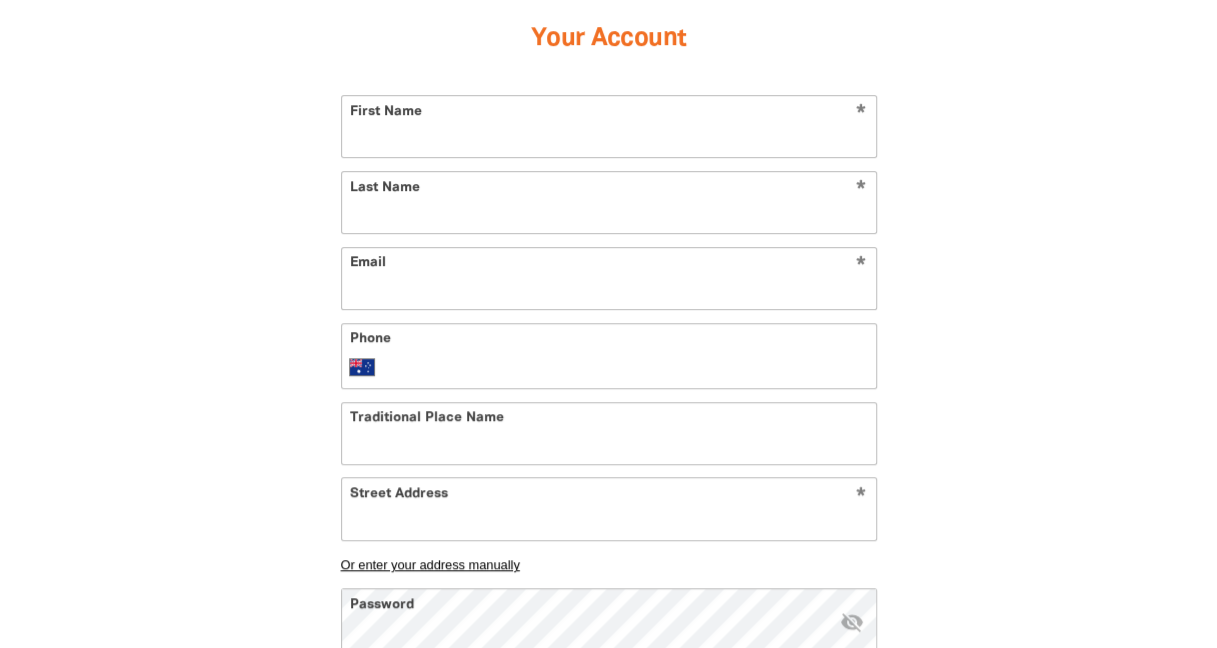 click on "First Name" at bounding box center [609, 126] 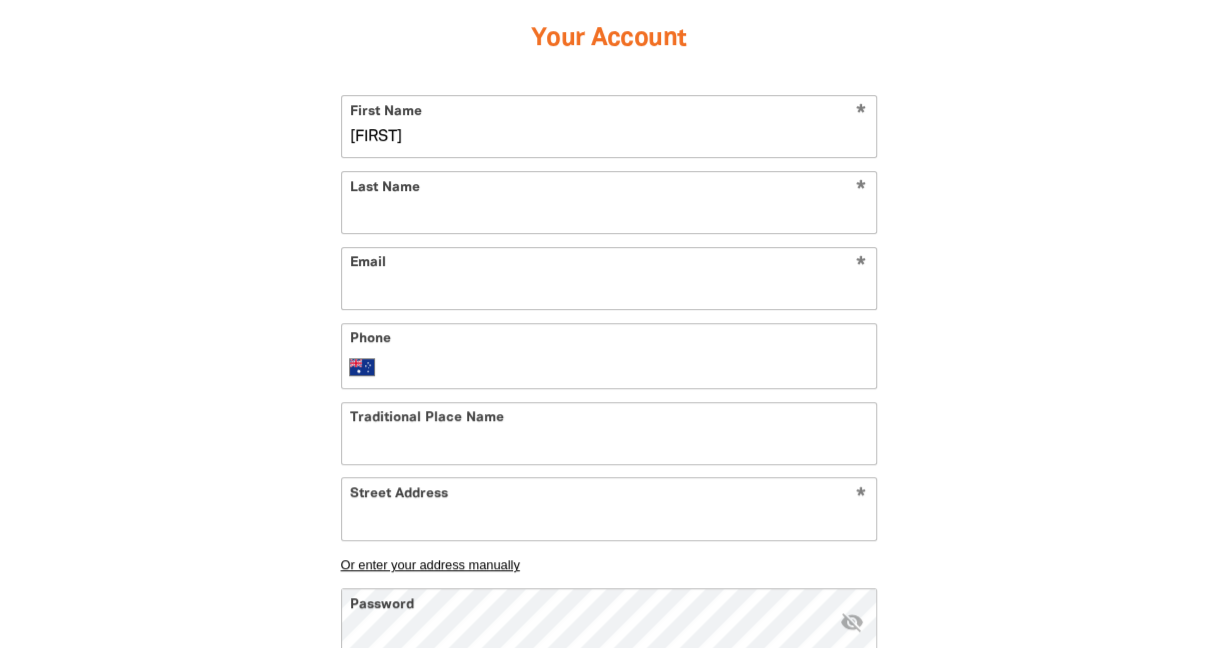 type on "Martin" 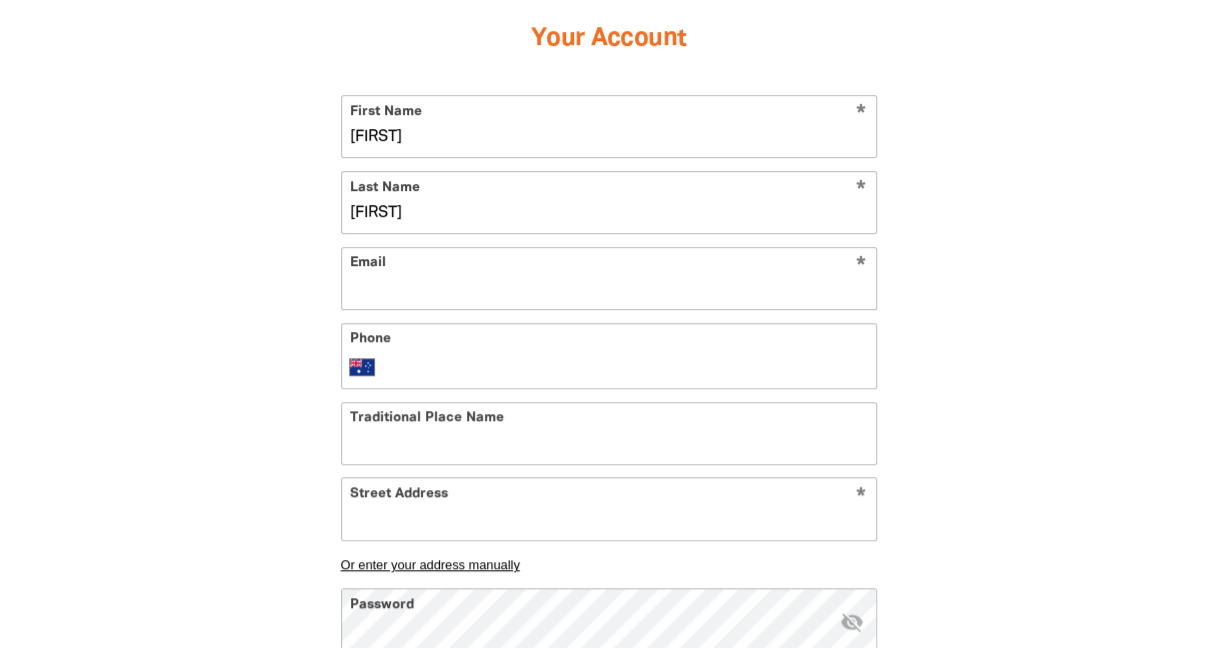 type on "mxmar23@eq.edu.au" 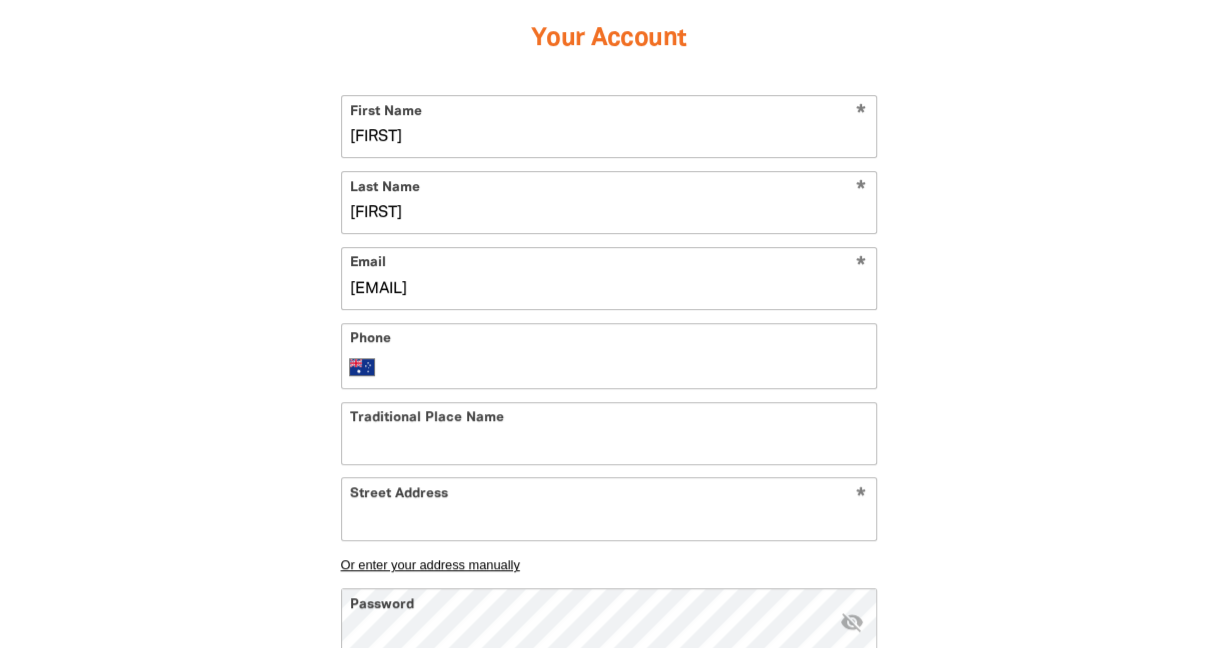 type on "+61 401 953 408" 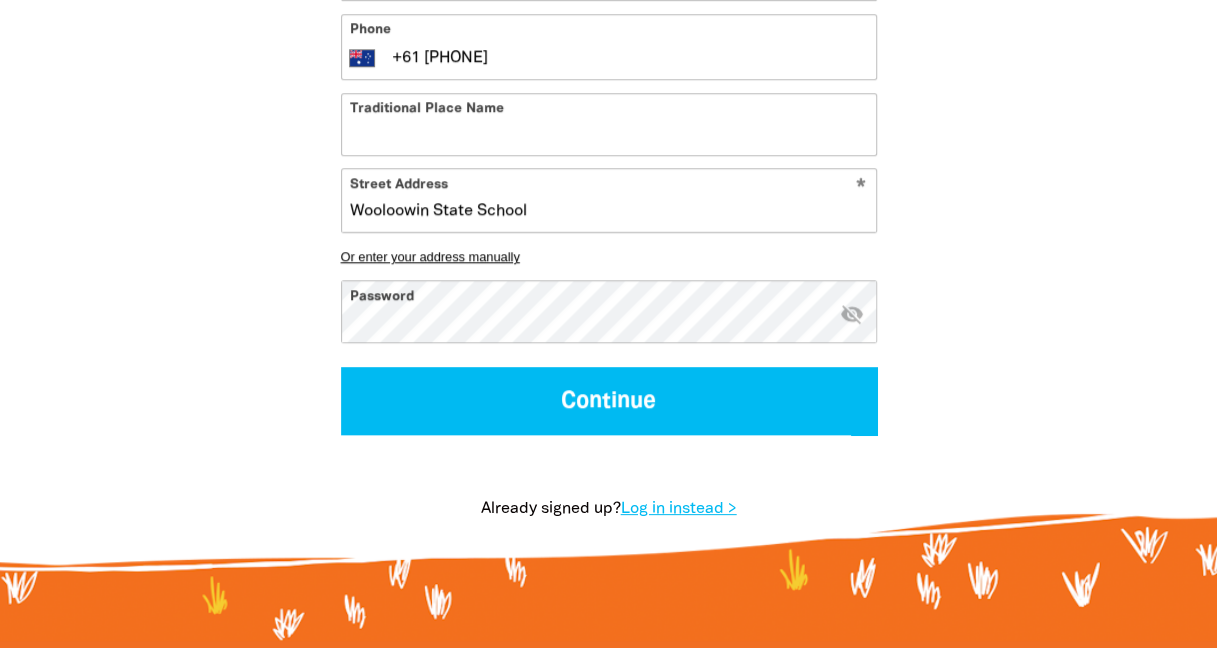 scroll, scrollTop: 878, scrollLeft: 0, axis: vertical 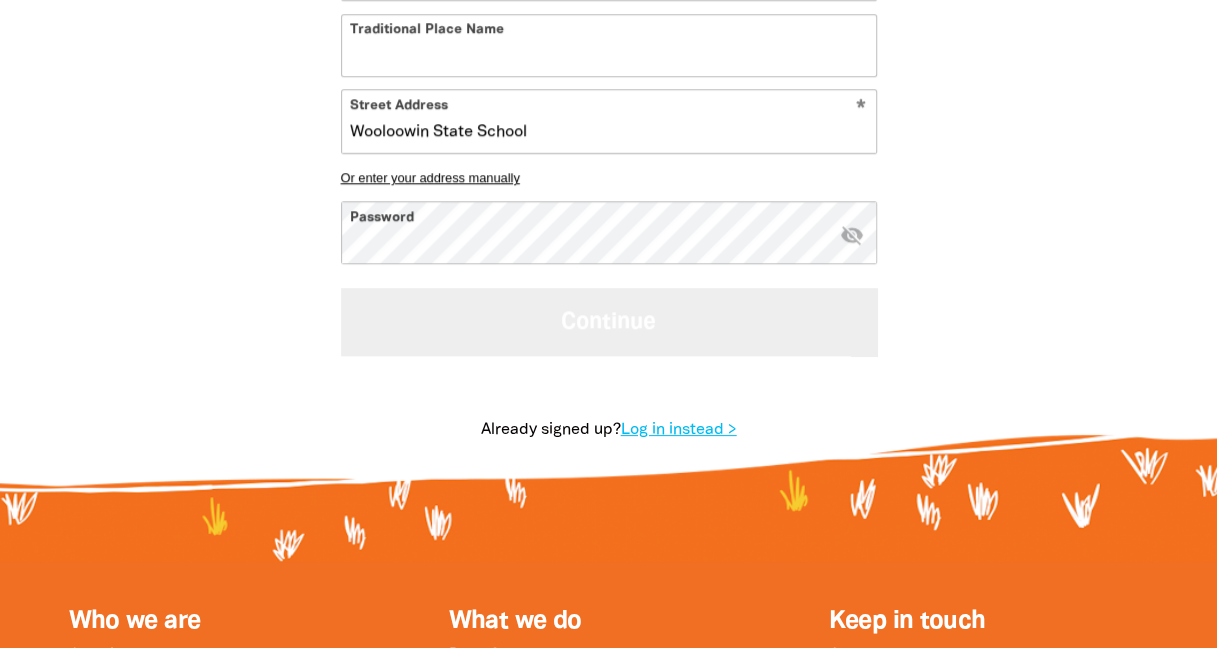 click on "Continue" at bounding box center (609, 321) 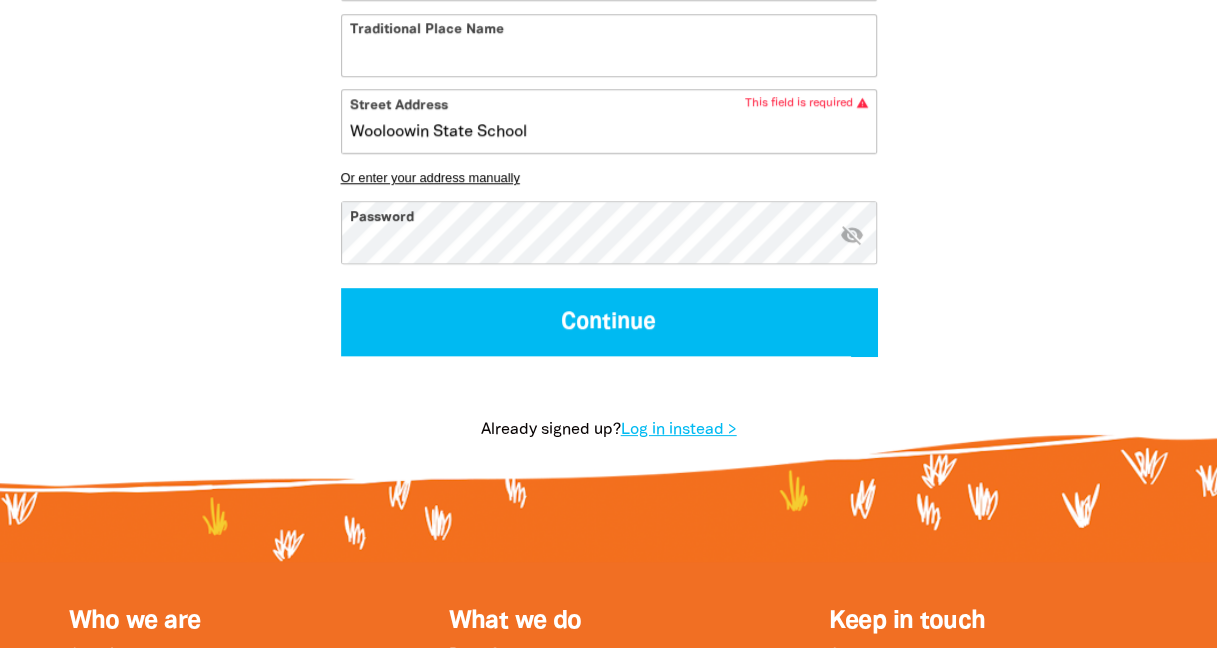 click on "Wooloowin State School" at bounding box center [609, 120] 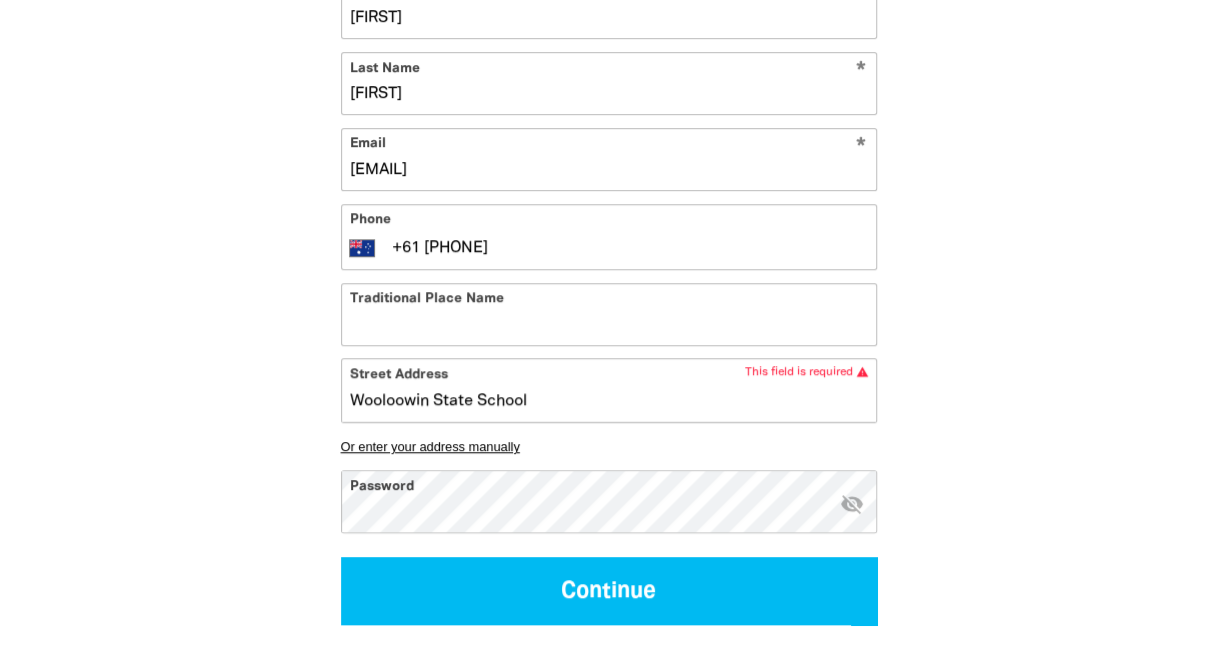 scroll, scrollTop: 669, scrollLeft: 0, axis: vertical 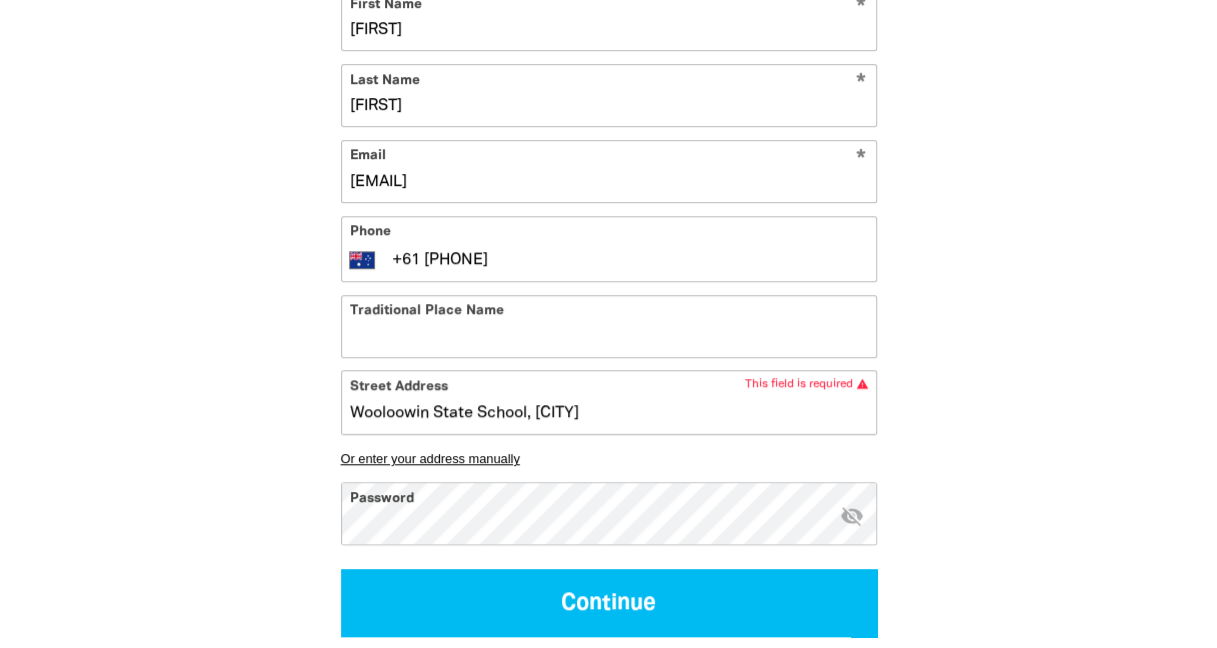 click on "Wooloowin State School, Lutwyche" at bounding box center [609, 401] 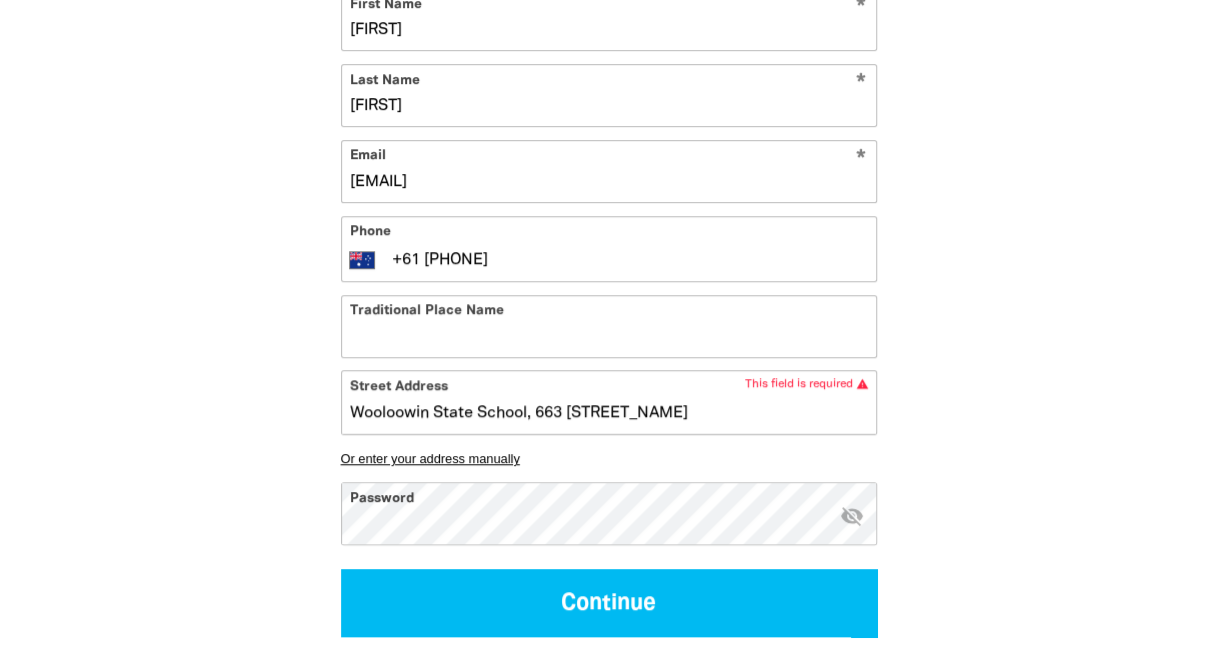 click on "Wooloowin State School, 663 Lutwyche" at bounding box center (609, 401) 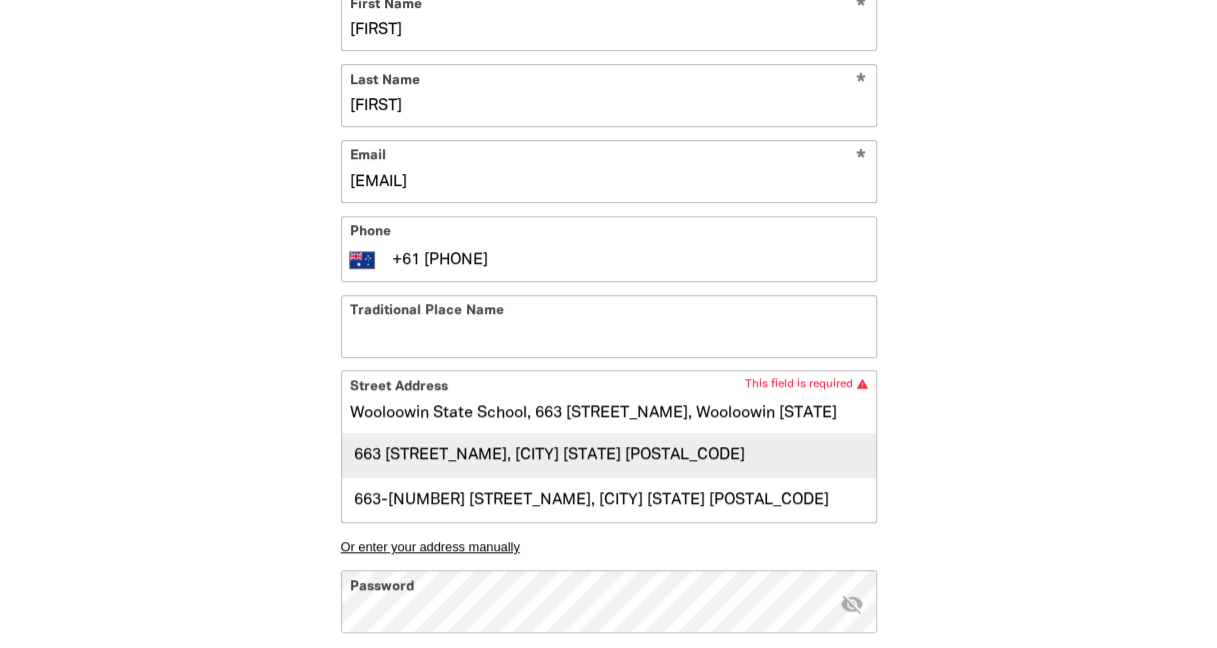 click on "663 Lutwyche Road, WOOLOOWIN QLD 4030" at bounding box center (609, 455) 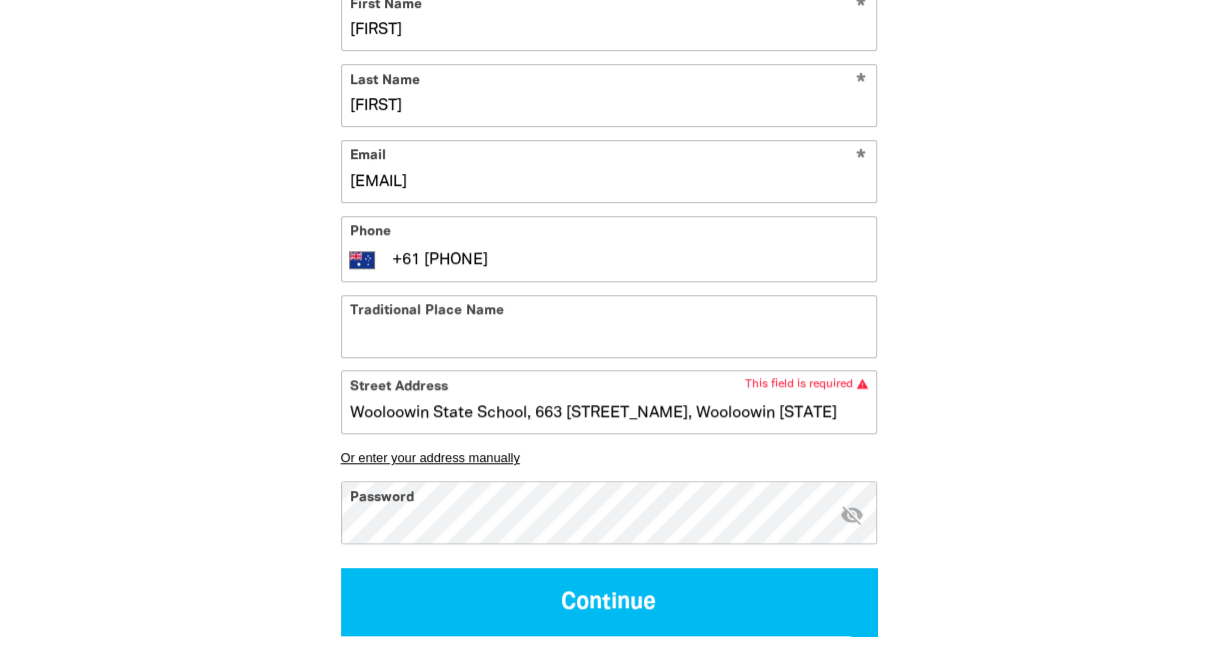type on "663 Lutwyche Road, WOOLOOWIN QLD 4030" 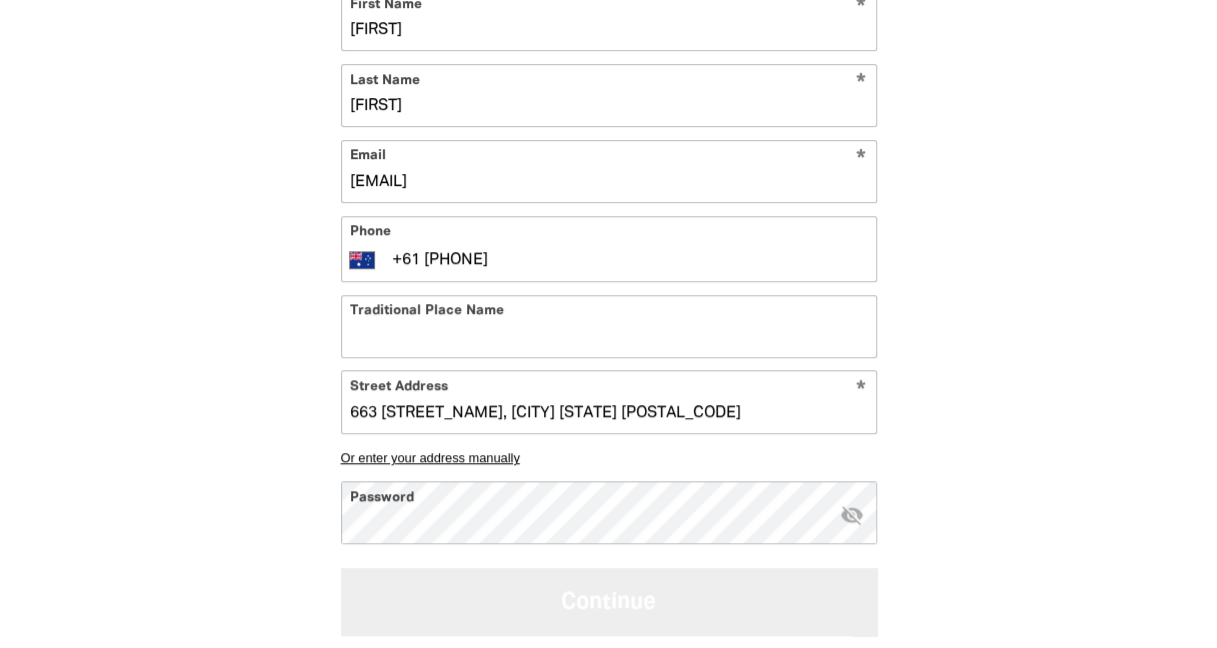 click on "Continue" at bounding box center (609, 601) 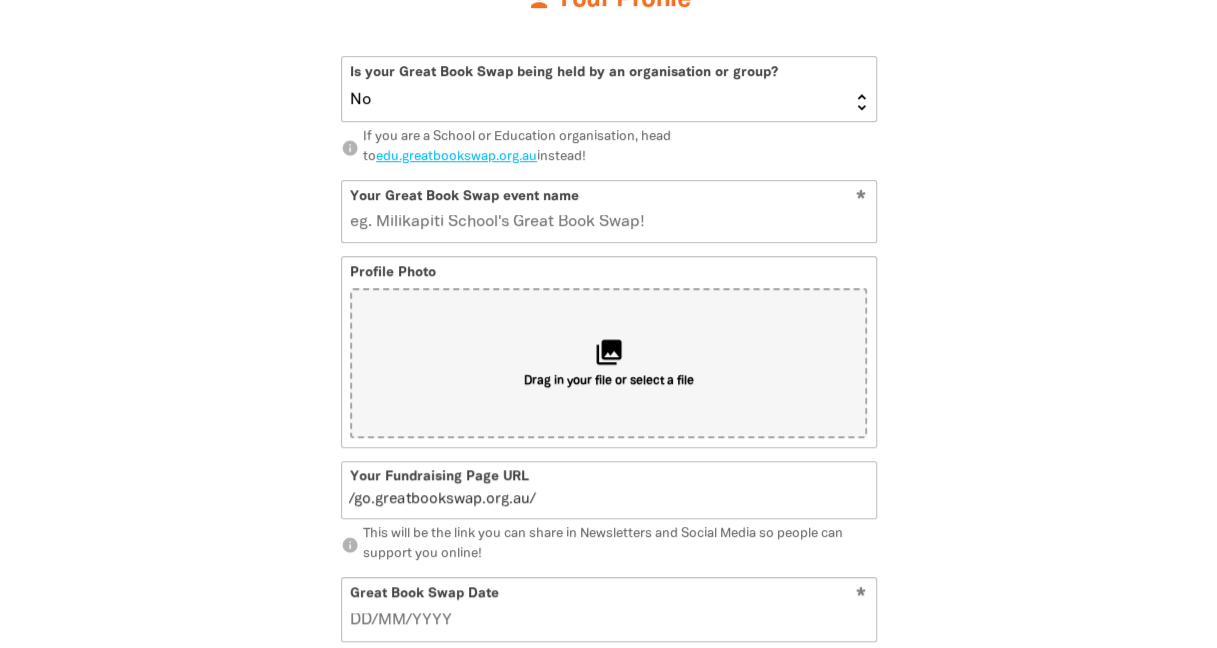scroll, scrollTop: 445, scrollLeft: 0, axis: vertical 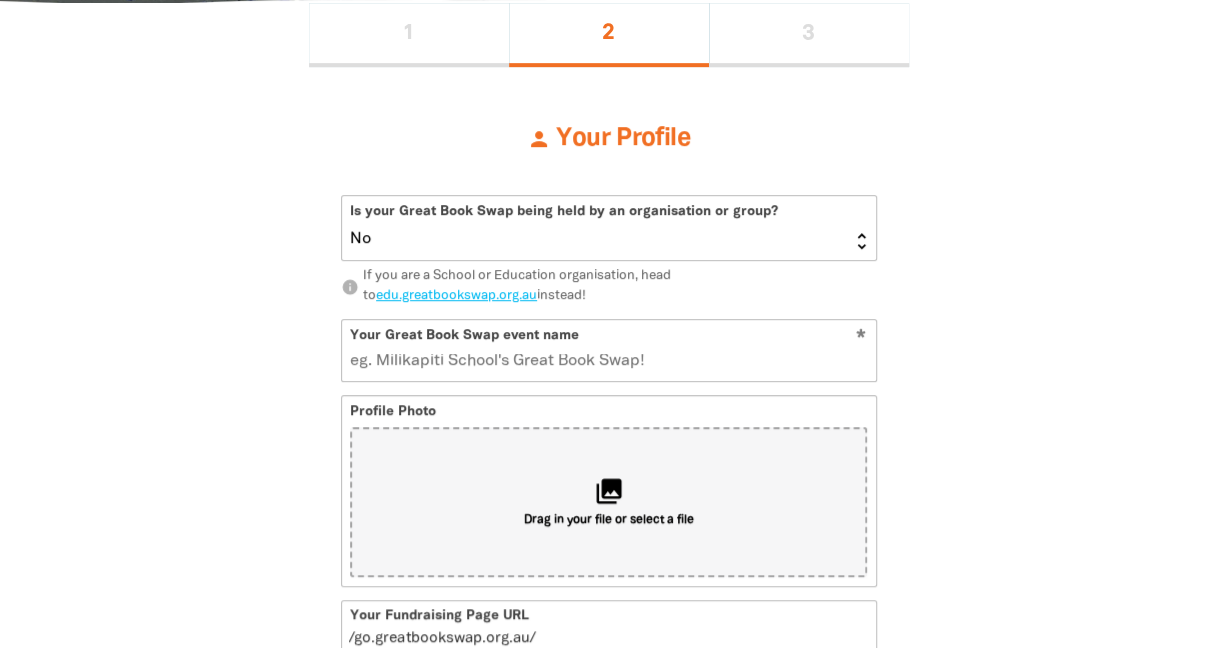 click on "Yes No" at bounding box center [609, 228] 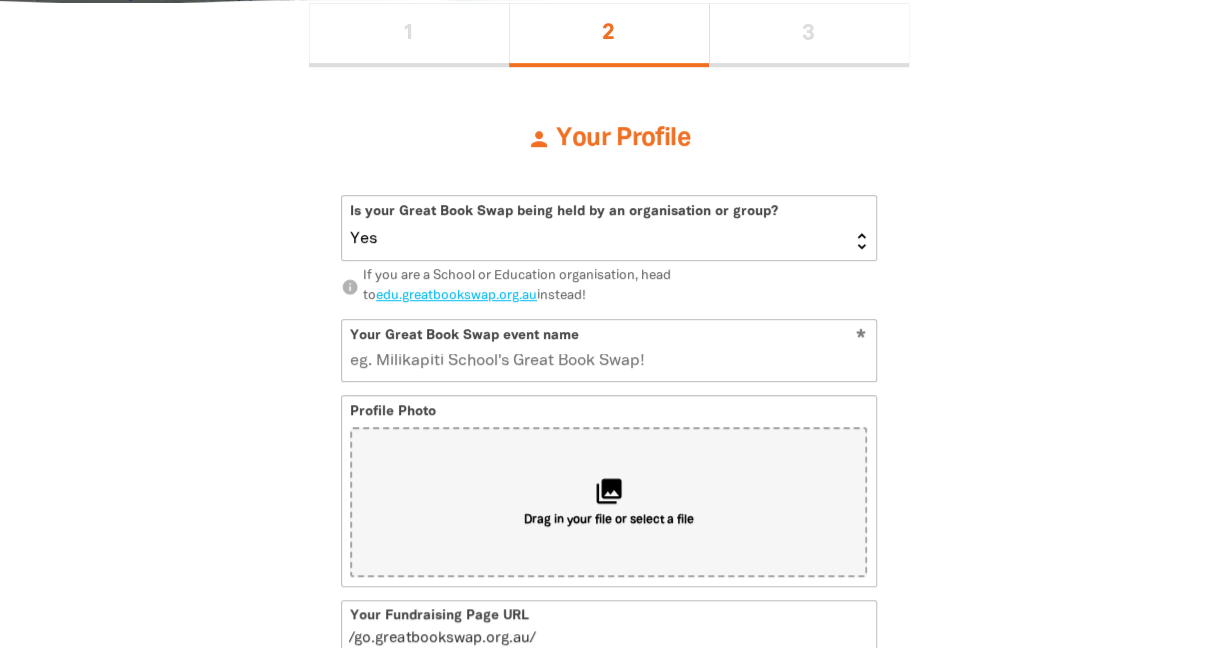 click on "Yes No" at bounding box center (609, 228) 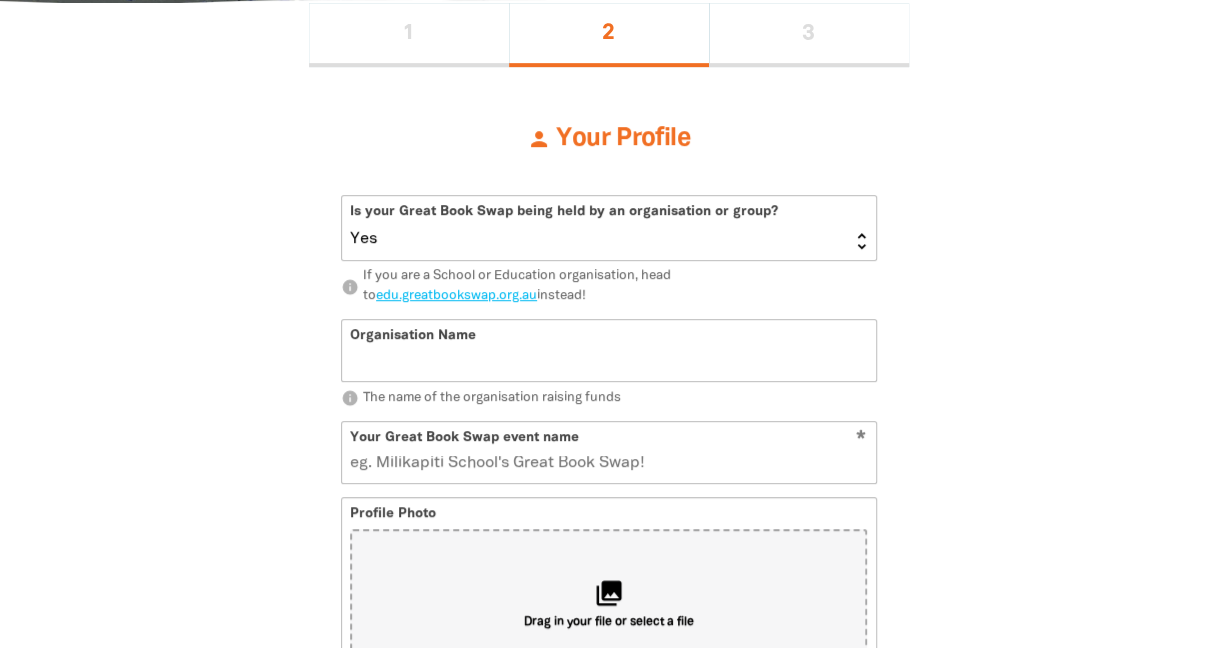 click on "Organisation Name" at bounding box center (609, 350) 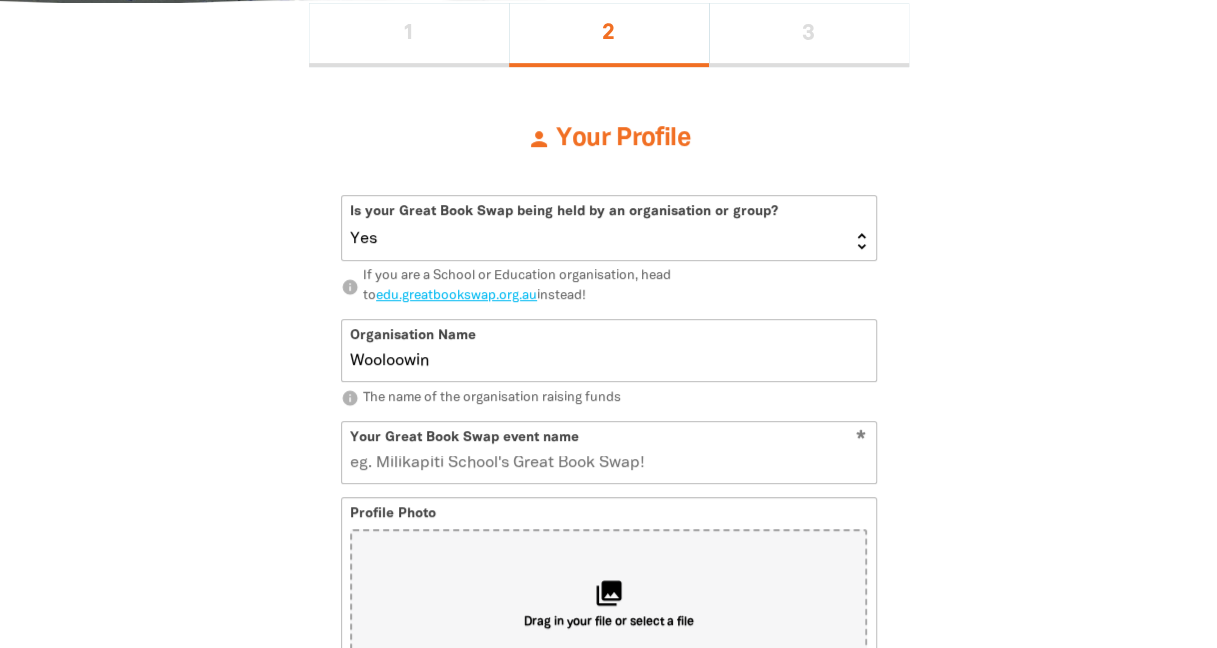 type on "Wooloowin State School" 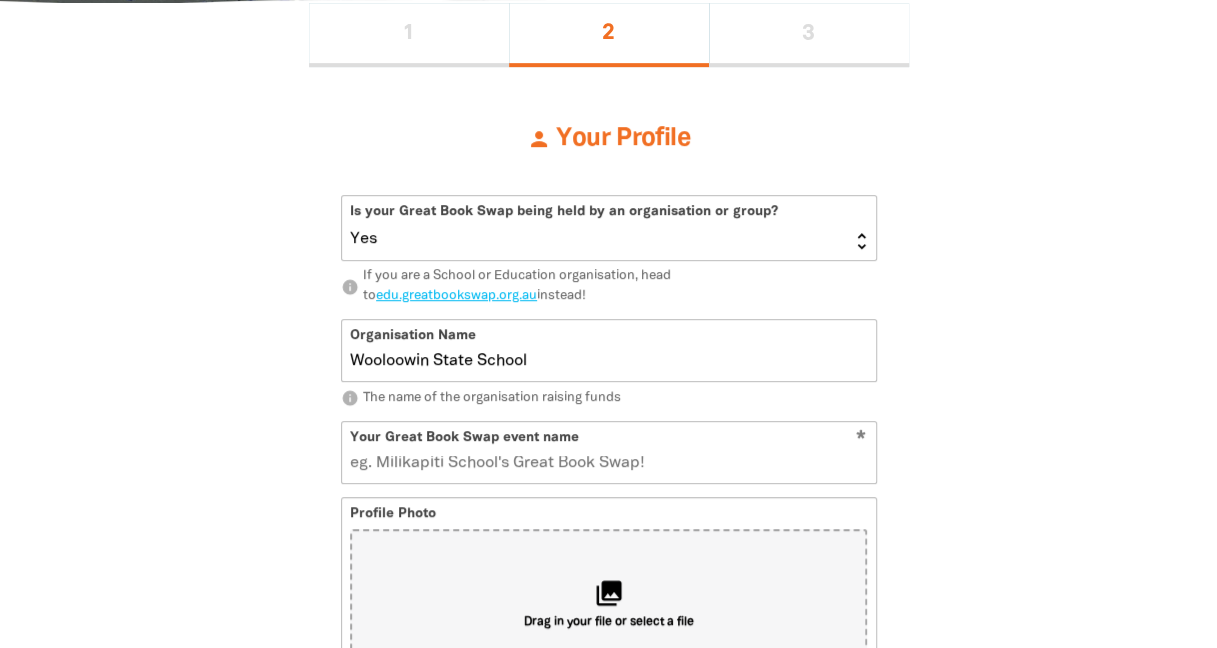 click on "Your Great Book Swap event name" at bounding box center [609, 452] 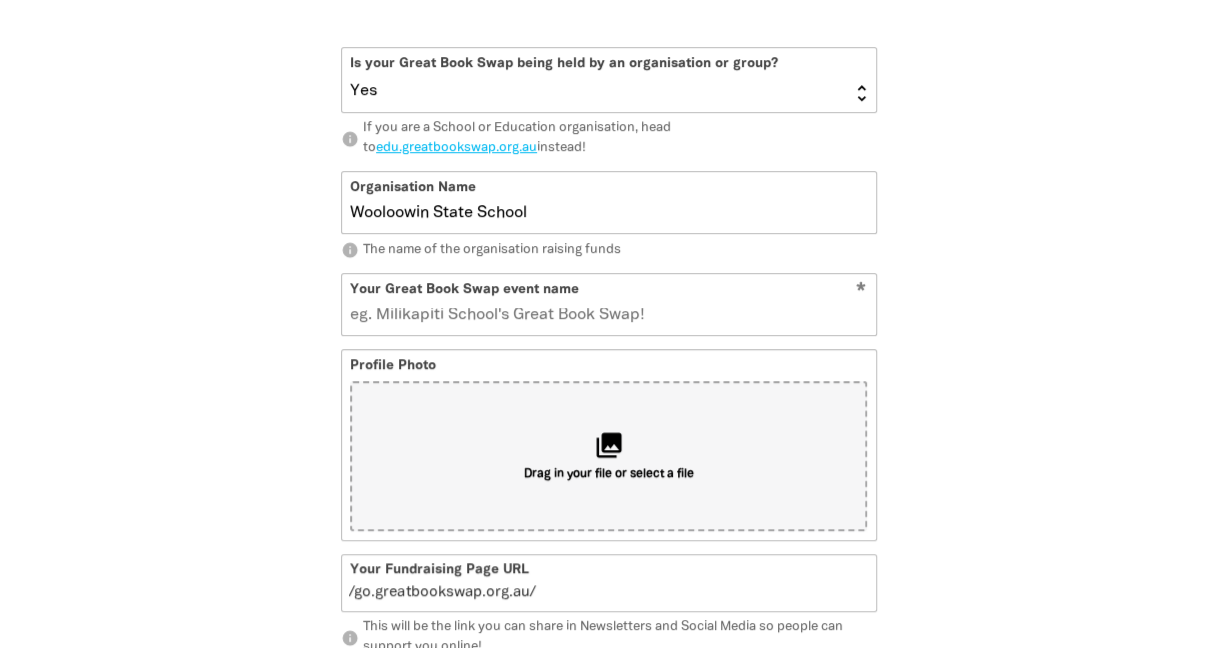 scroll, scrollTop: 633, scrollLeft: 0, axis: vertical 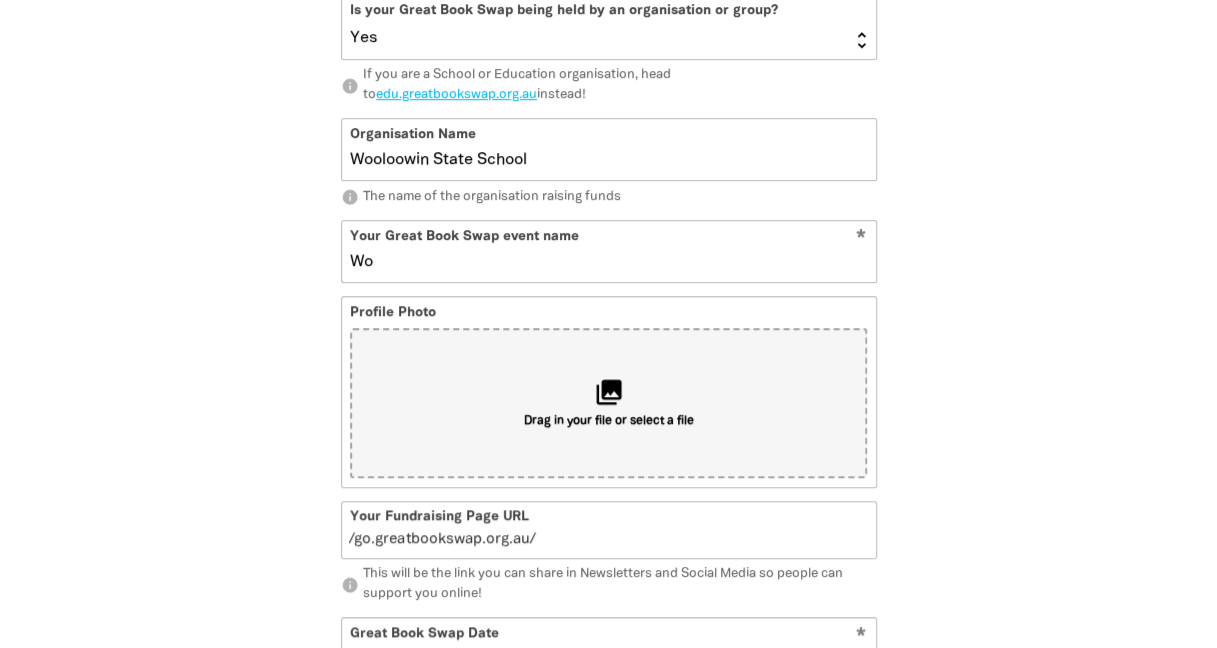 type on "Woo" 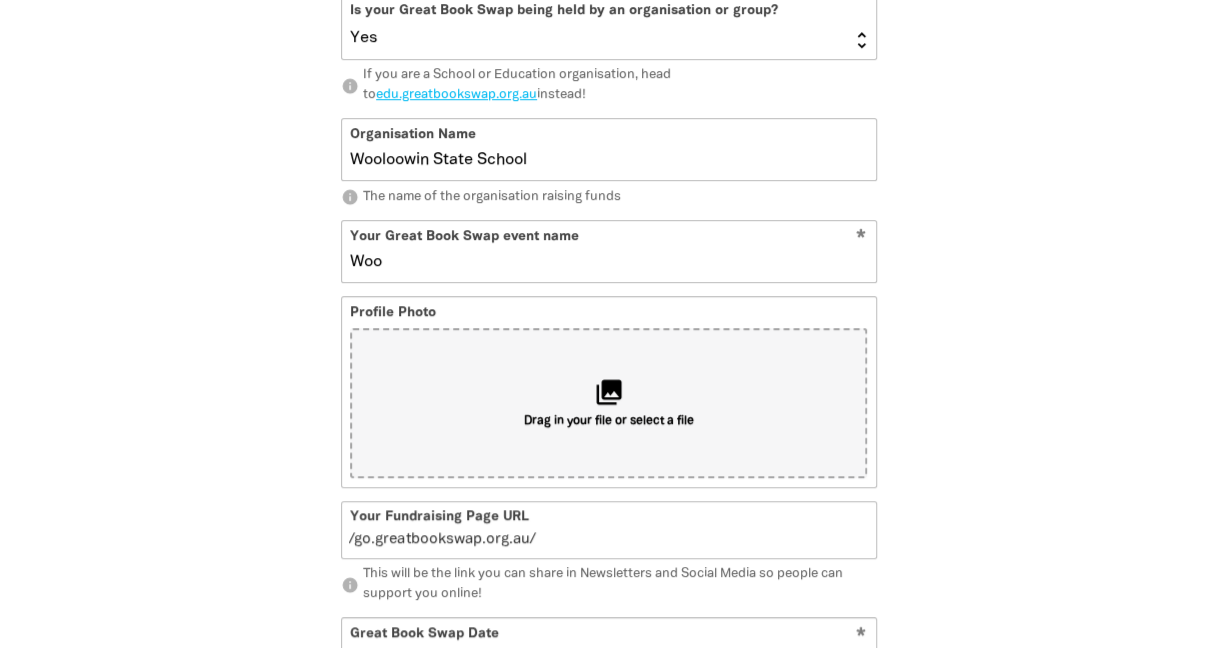 type on "w" 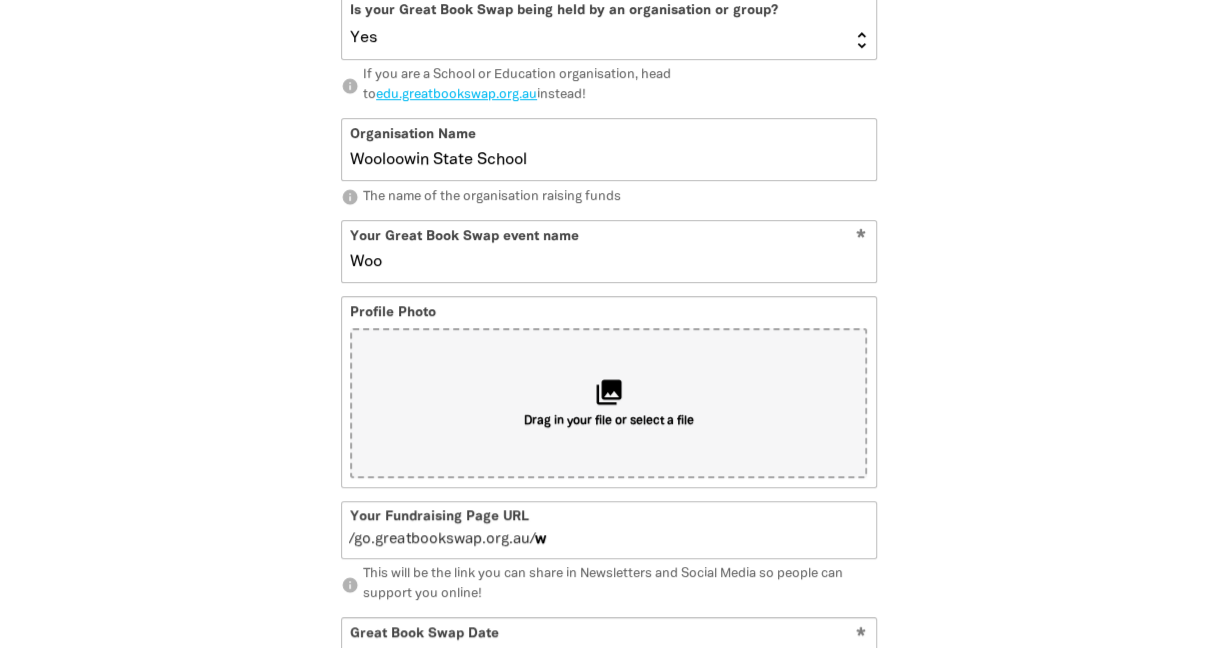 type on "Wool" 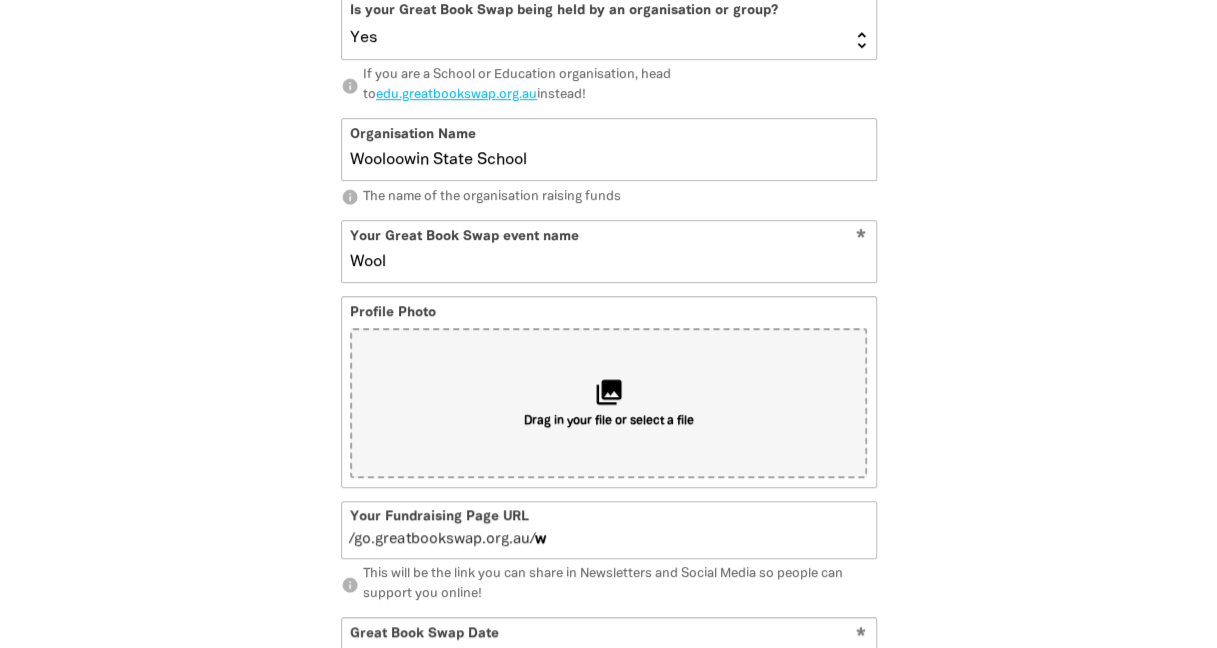 type on "wo" 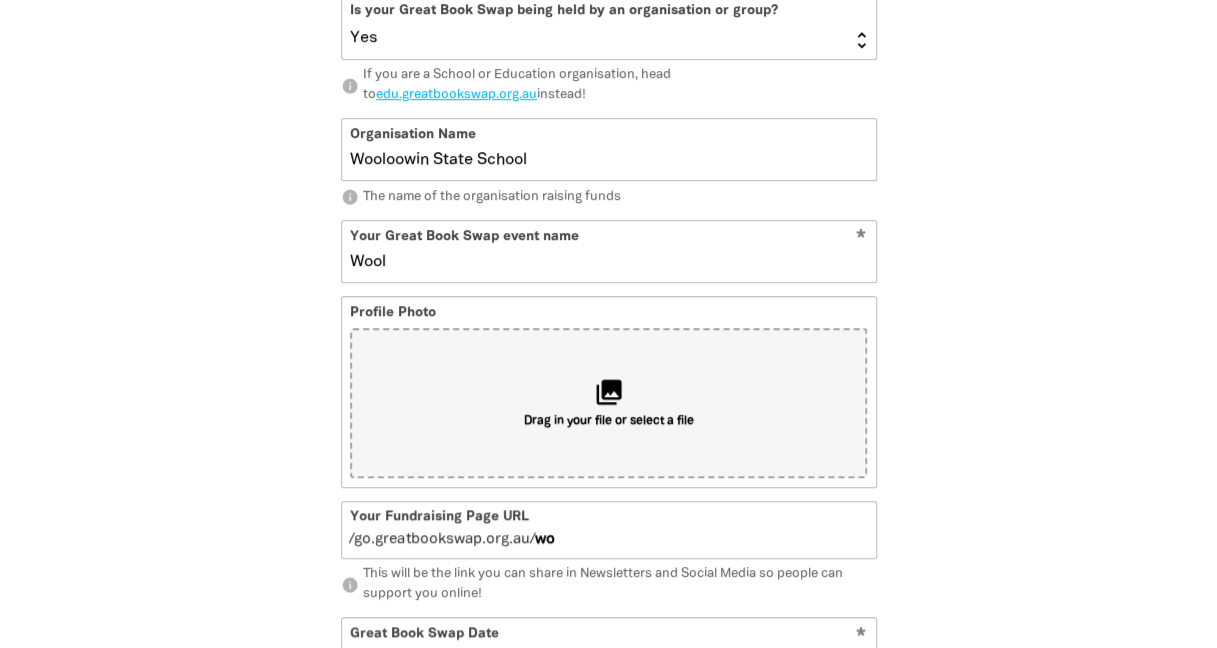 type on "Woolo" 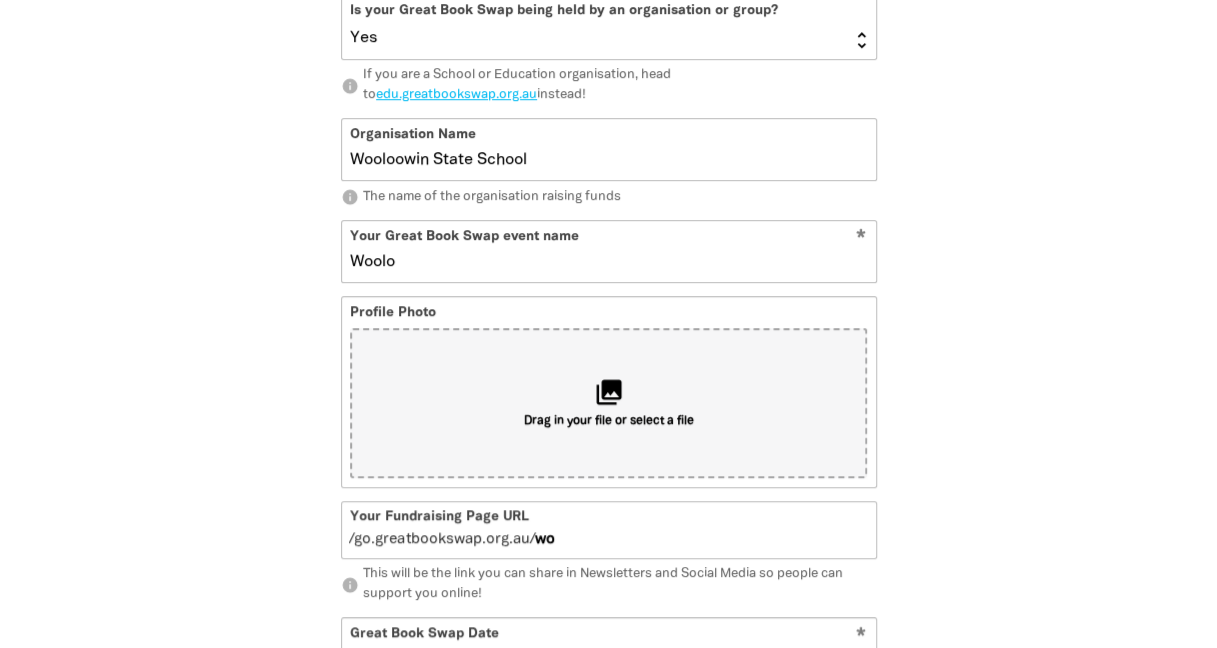 type on "woo" 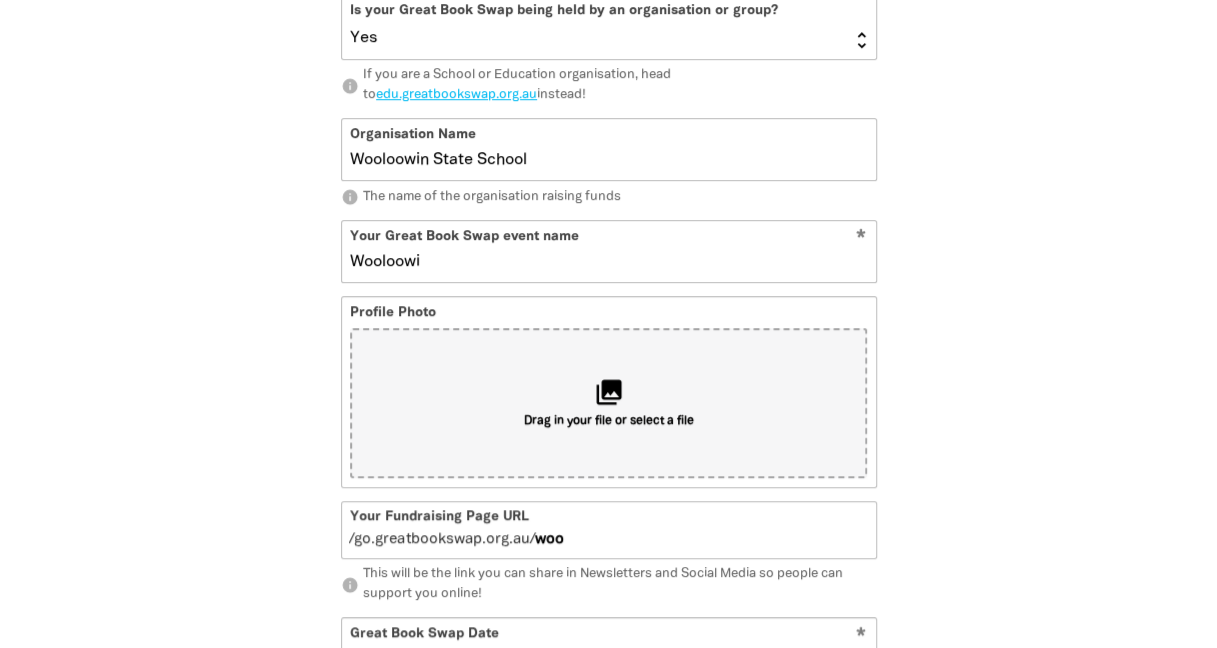type on "Wooloowin" 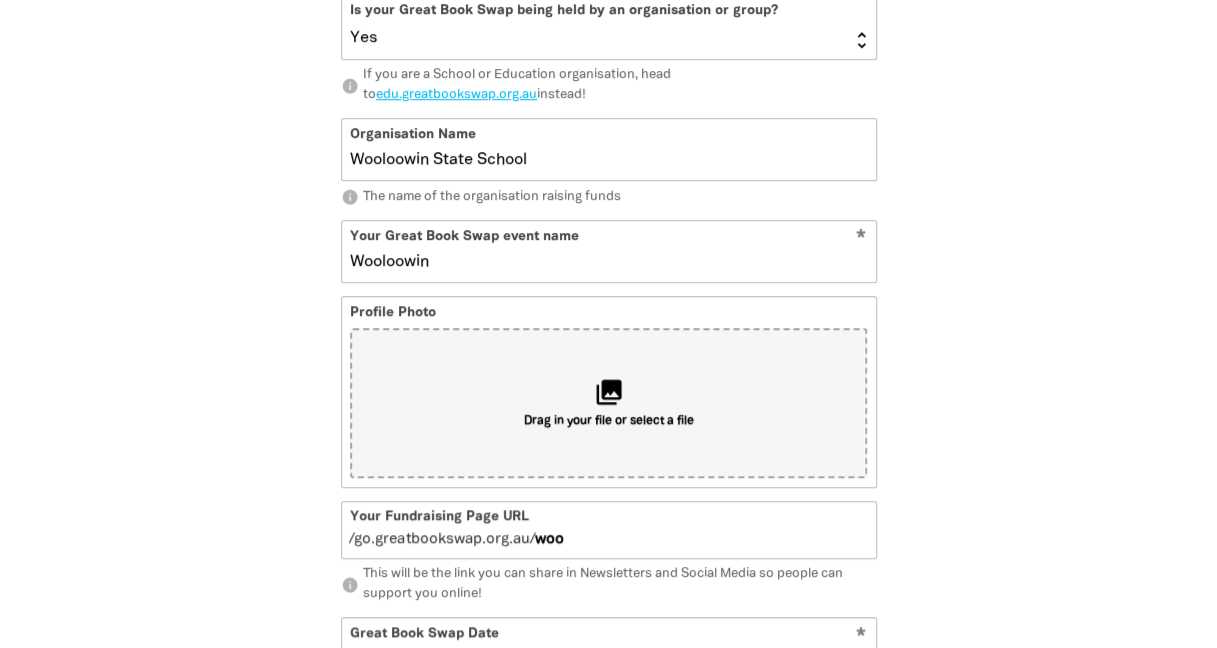 type on "wooloowin" 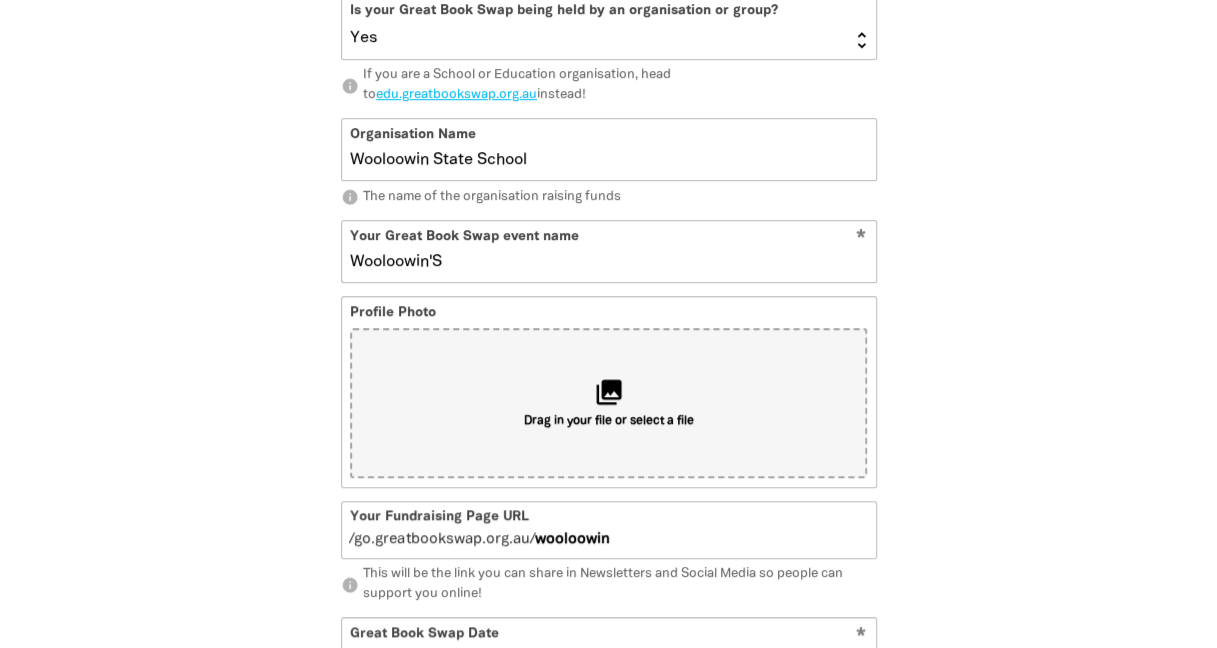 type on "Wooloowin'S" 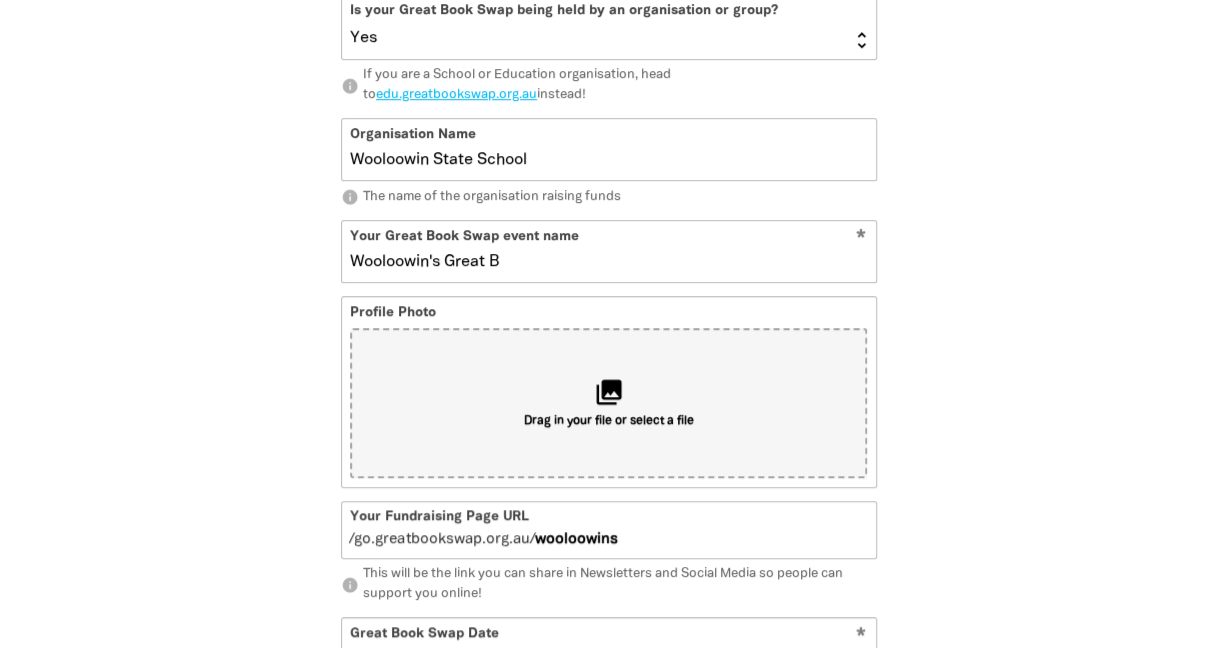type on "Wooloowin's Great" 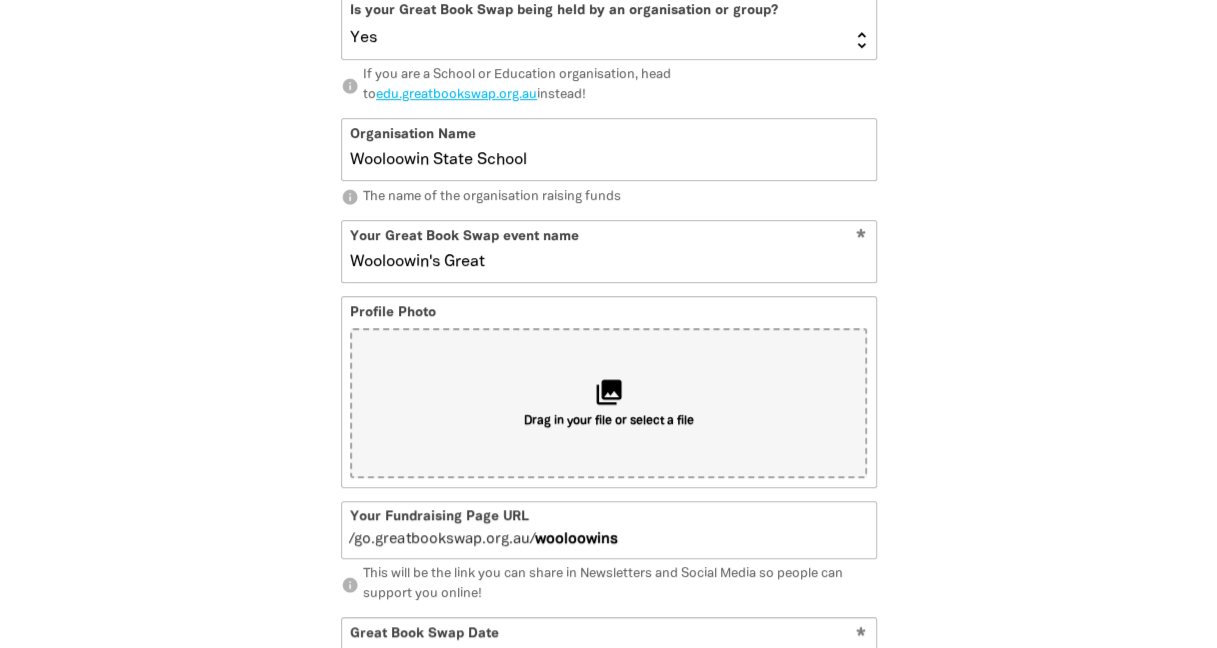 type on "wooloowinsgreat" 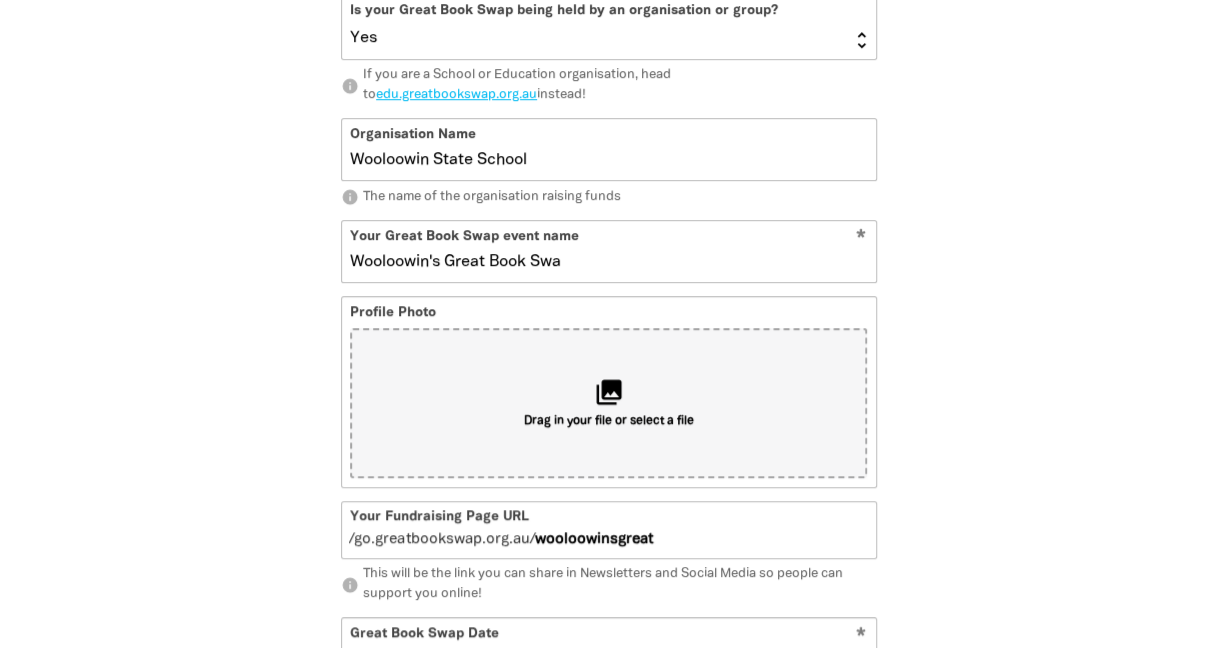 type on "Wooloowin's Great Book Swap" 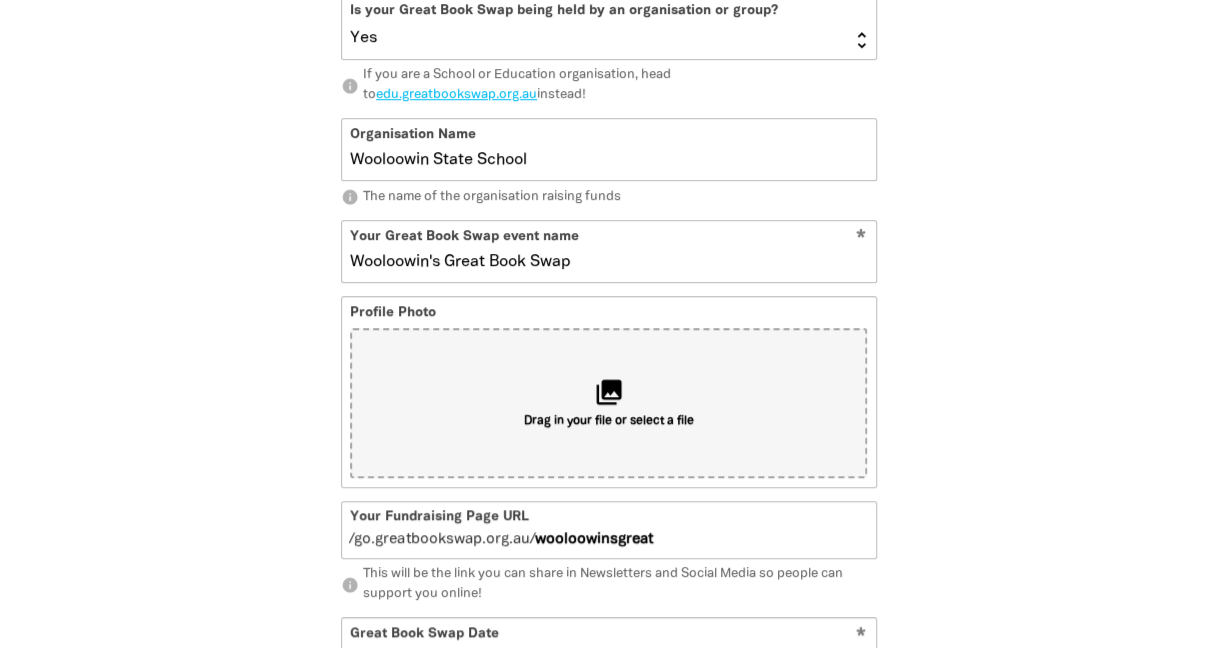 type on "wooloowinsgreatbookswap" 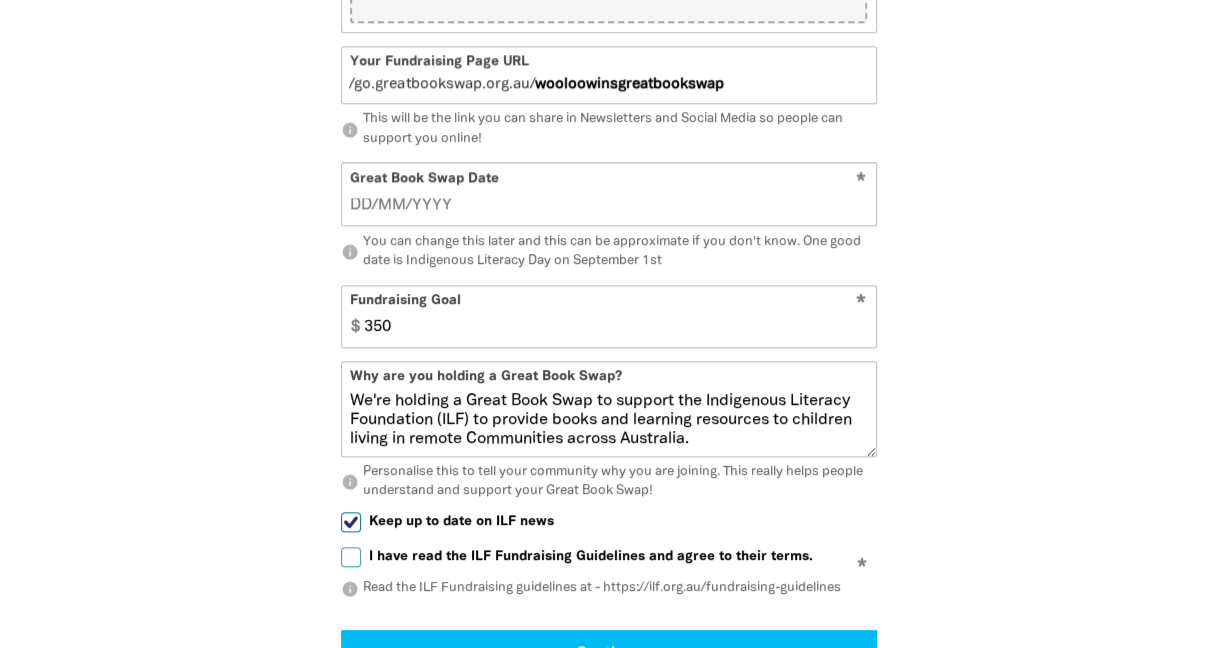 scroll, scrollTop: 1127, scrollLeft: 0, axis: vertical 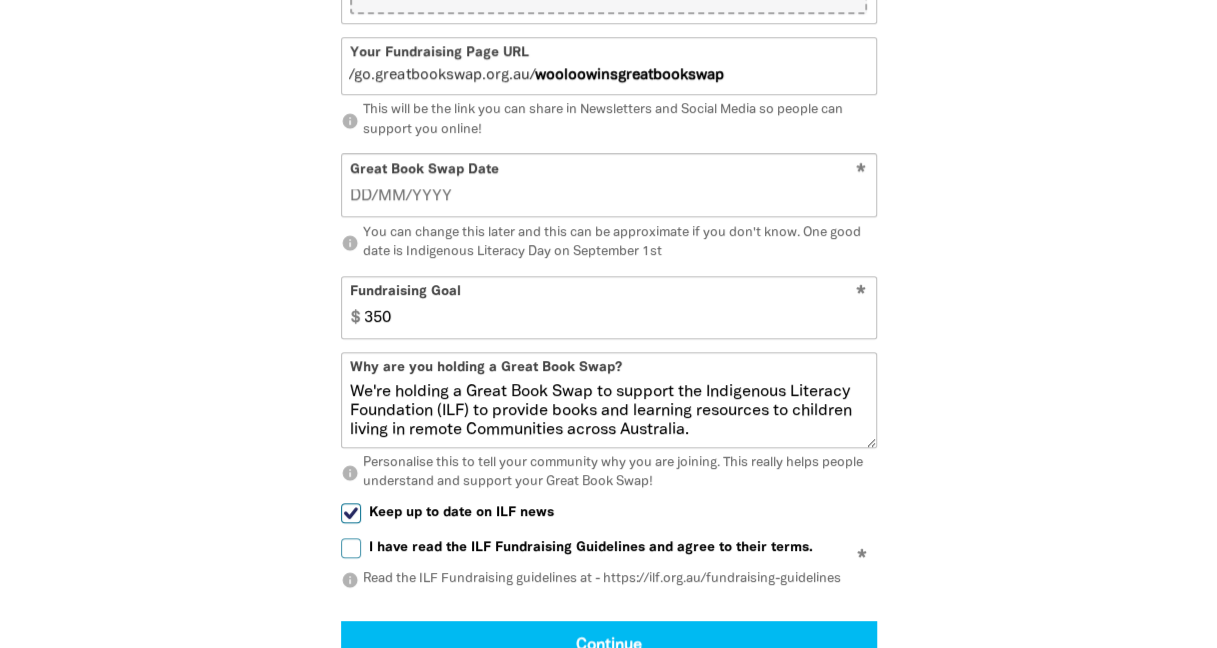 type on "Wooloowin's Great Book Swap" 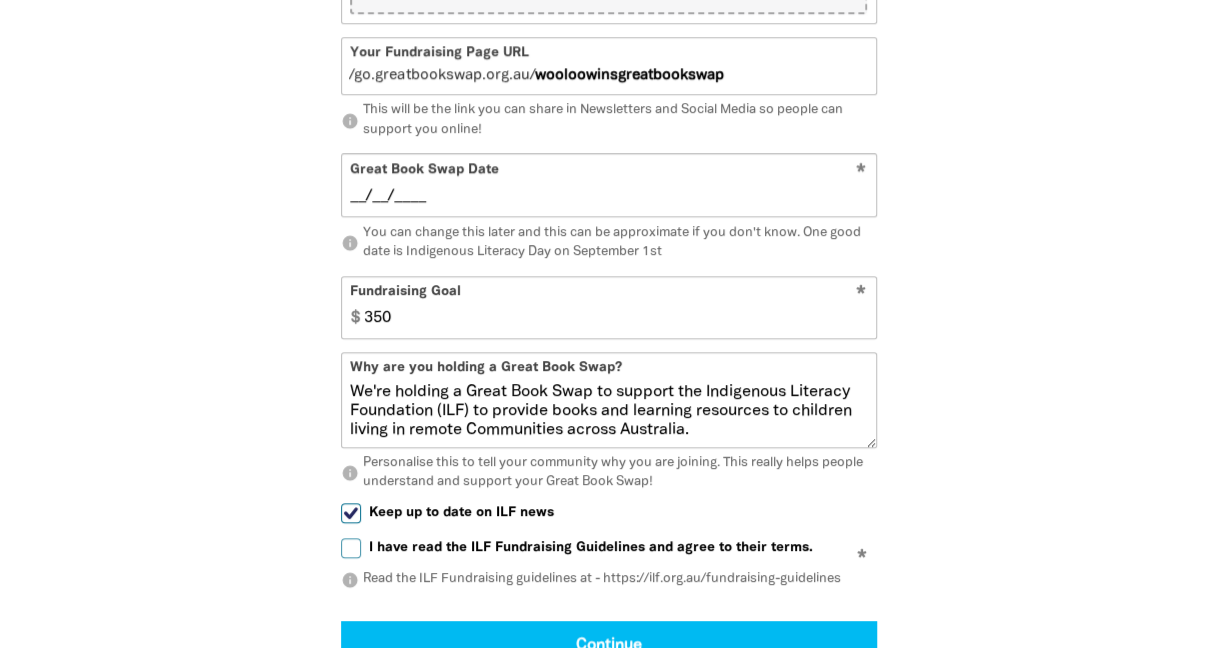 drag, startPoint x: 469, startPoint y: 189, endPoint x: 326, endPoint y: 196, distance: 143.17122 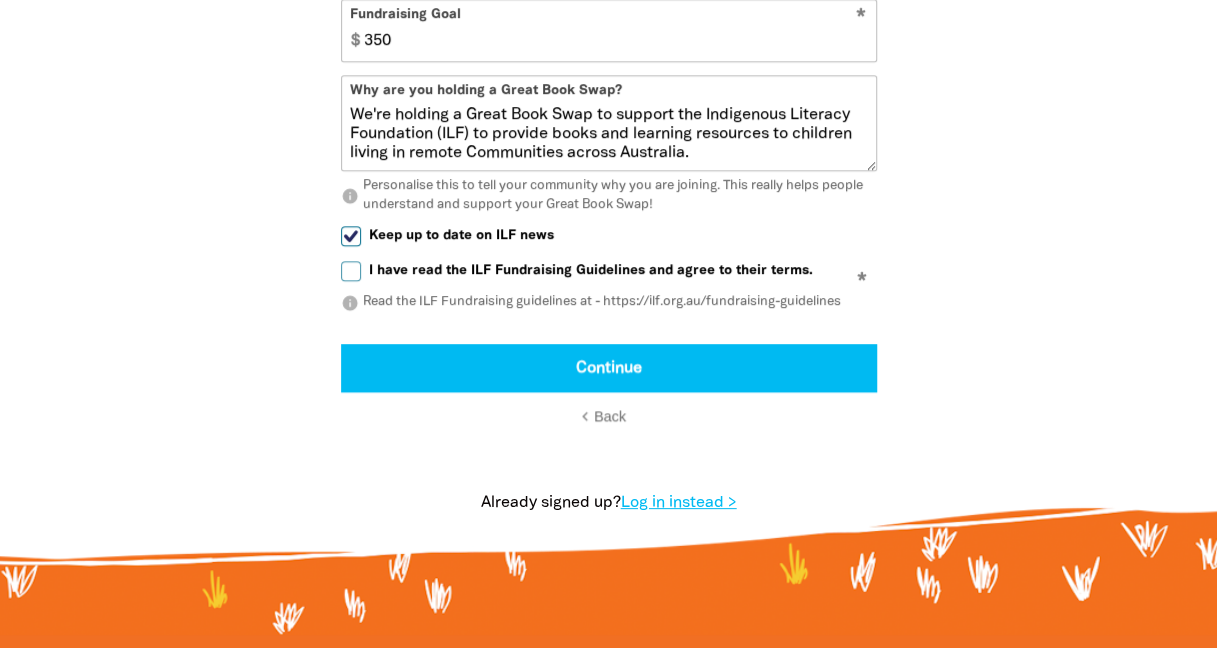 scroll, scrollTop: 1410, scrollLeft: 0, axis: vertical 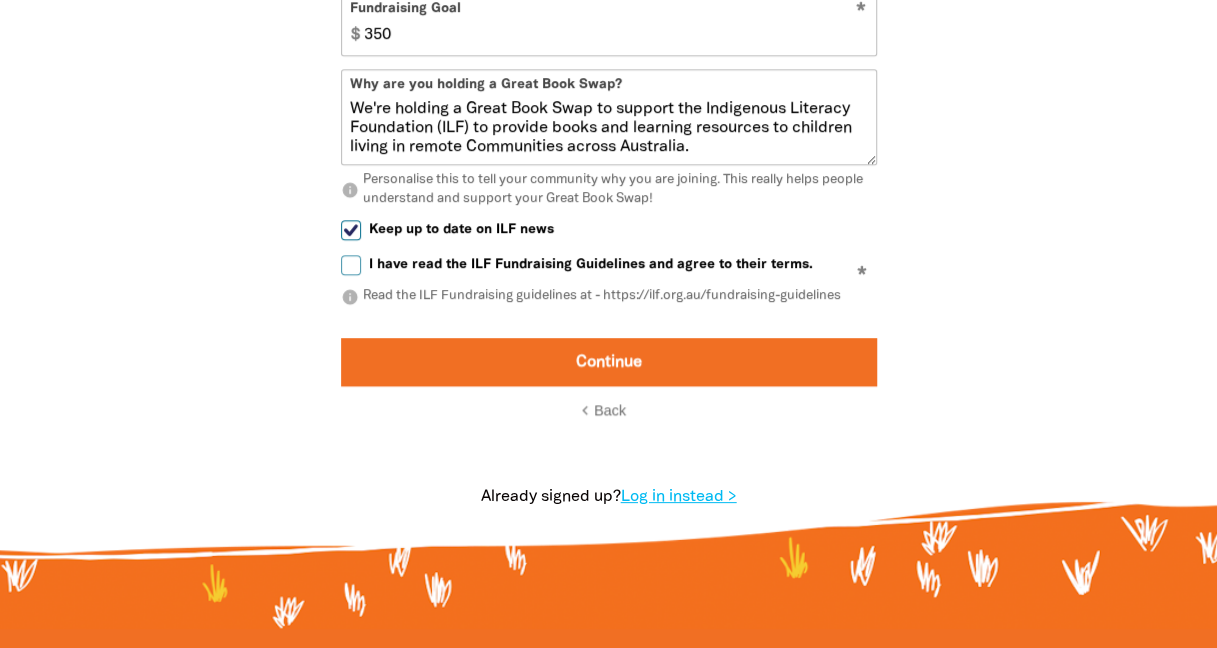 type on "22/10/2025" 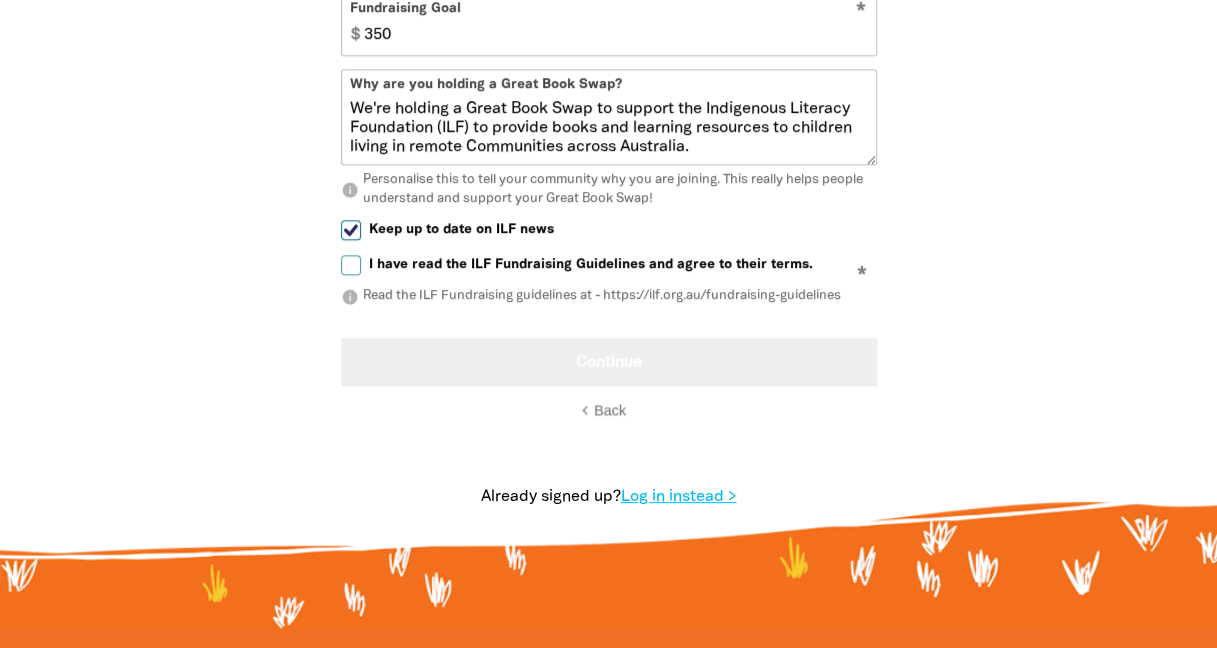 click on "Continue" at bounding box center [609, 362] 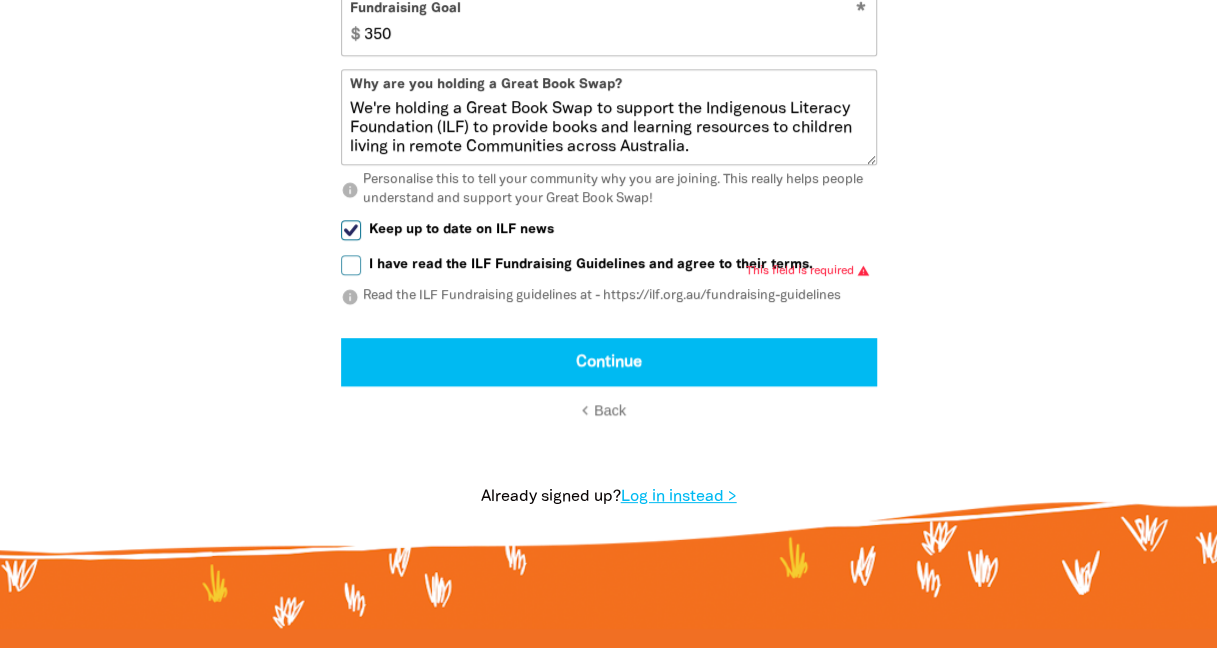 click on "I have read the ILF Fundraising Guidelines and agree to their terms." at bounding box center (351, 265) 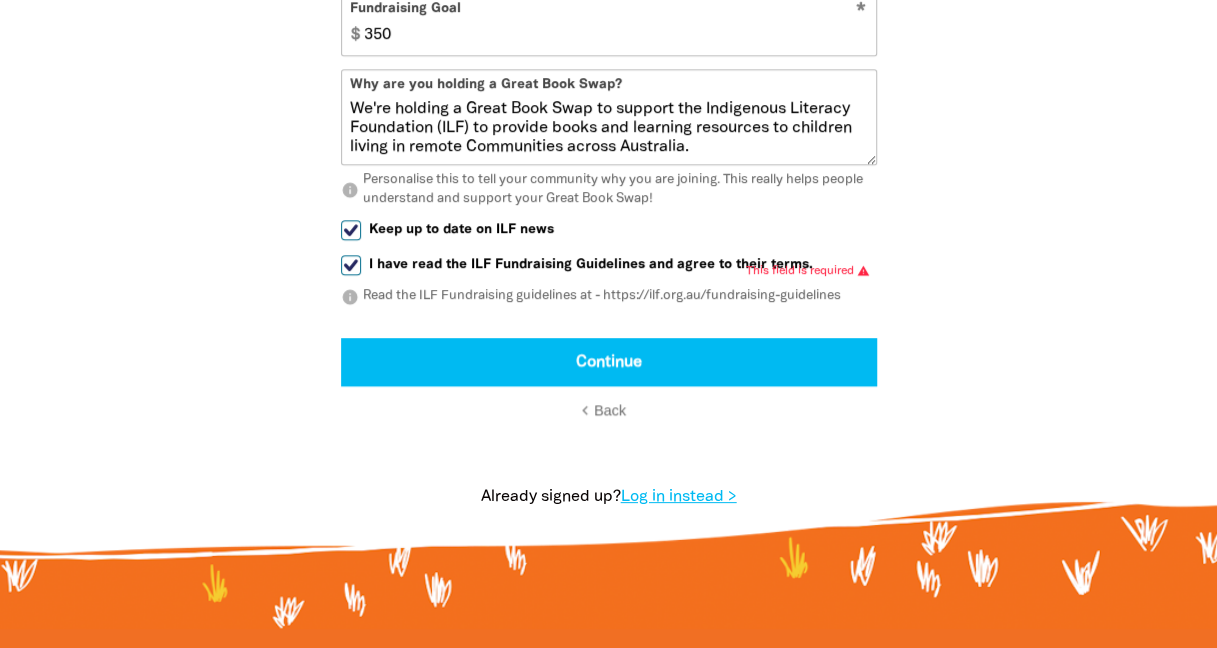 checkbox on "true" 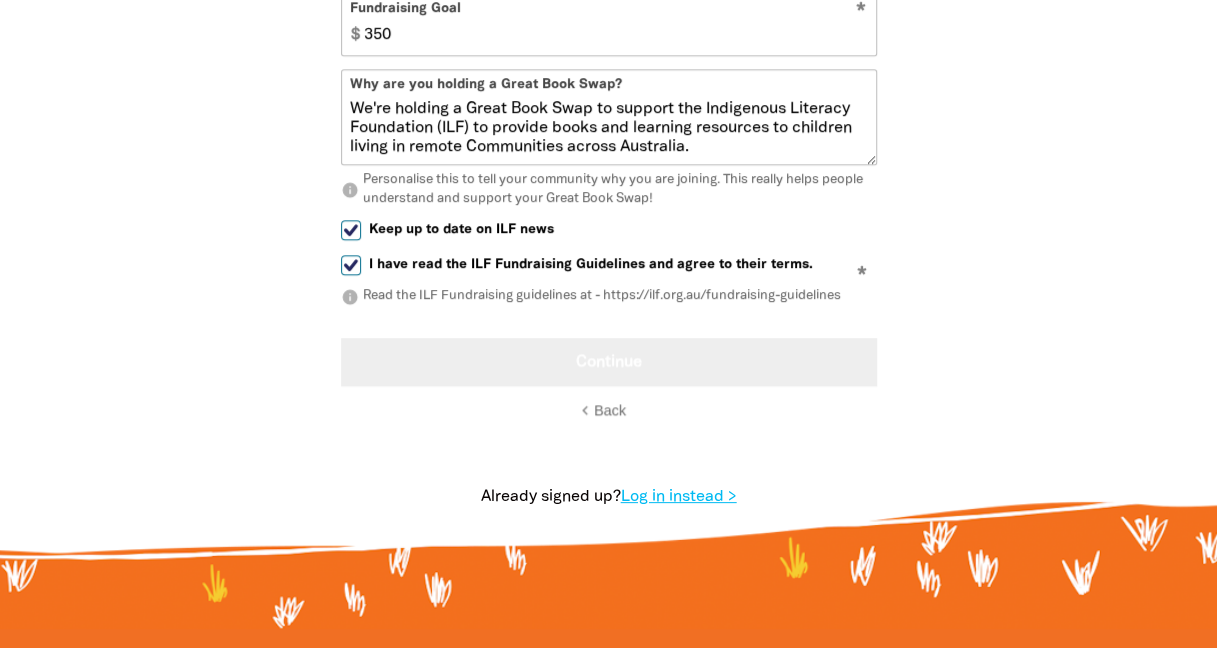 click on "Continue" at bounding box center [609, 362] 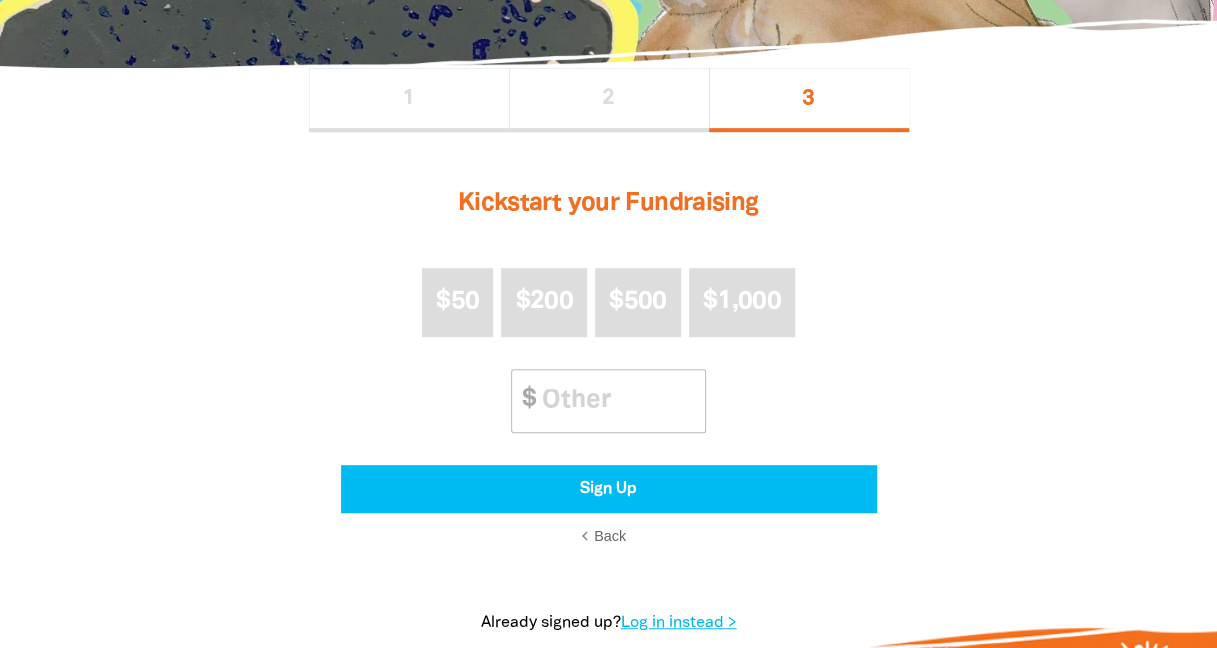 scroll, scrollTop: 396, scrollLeft: 0, axis: vertical 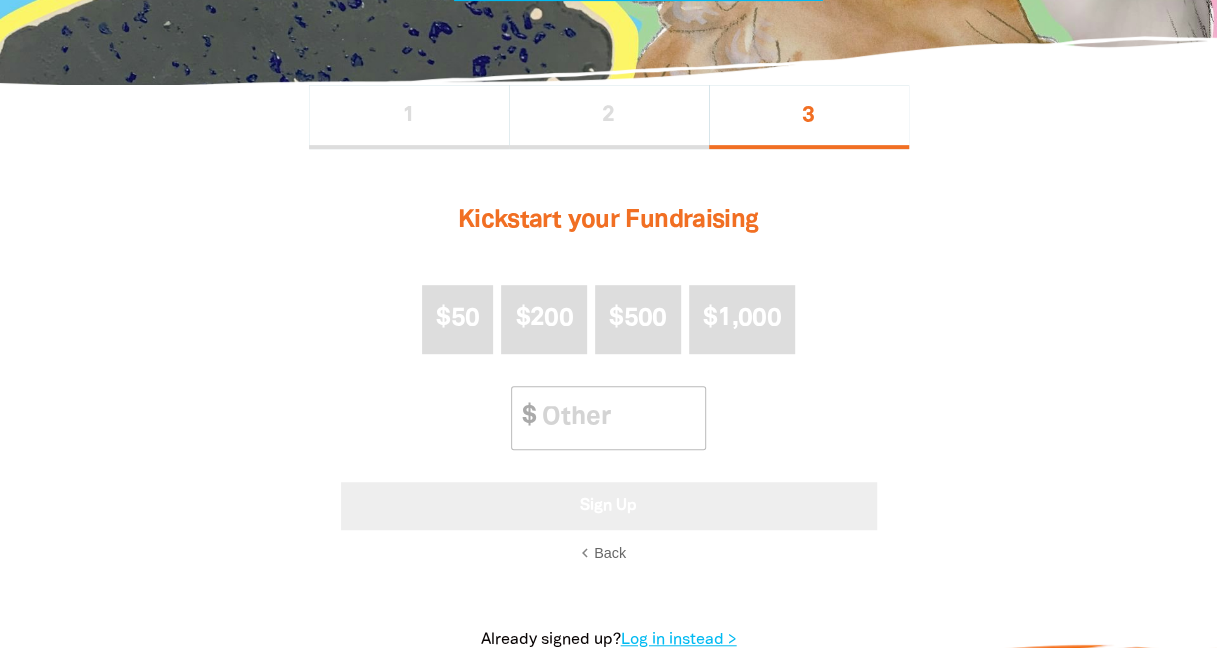 click on "Sign Up" at bounding box center [609, 506] 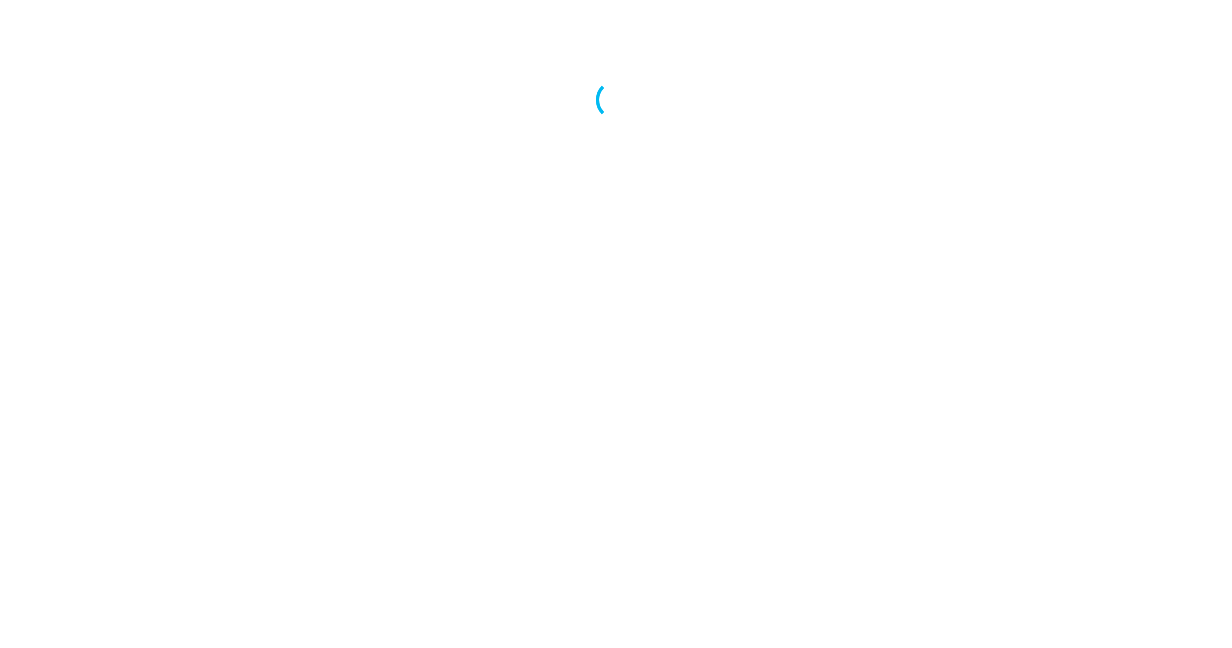 scroll, scrollTop: 0, scrollLeft: 0, axis: both 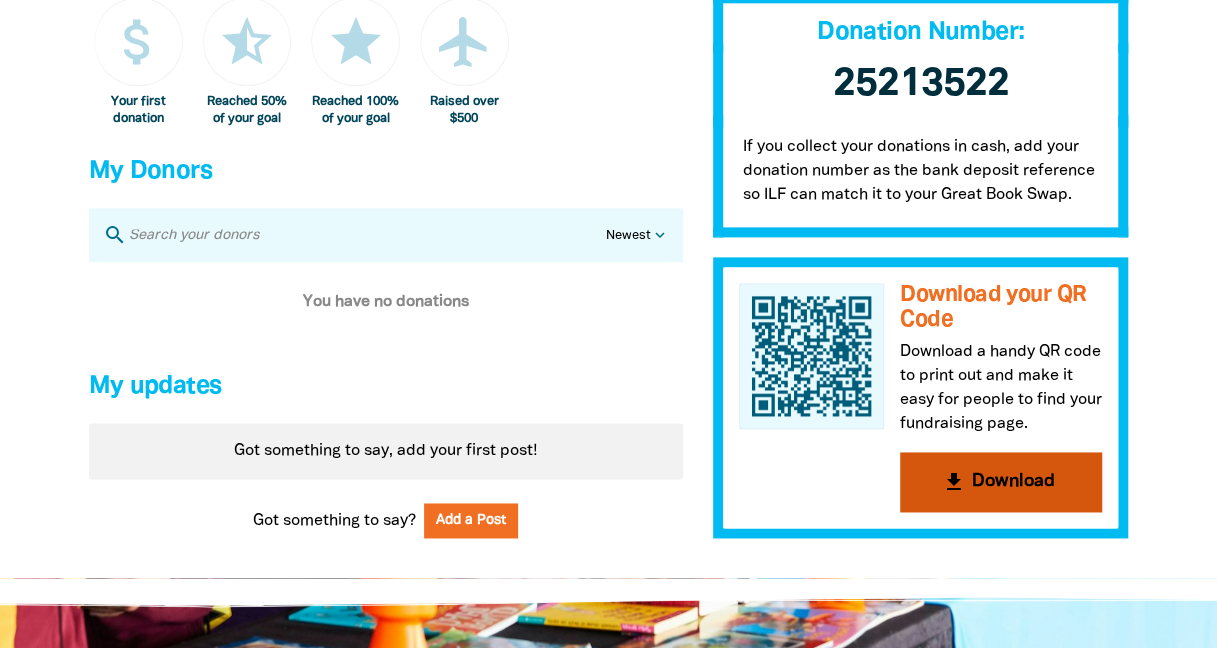 click on "get_app Download" at bounding box center [1001, 482] 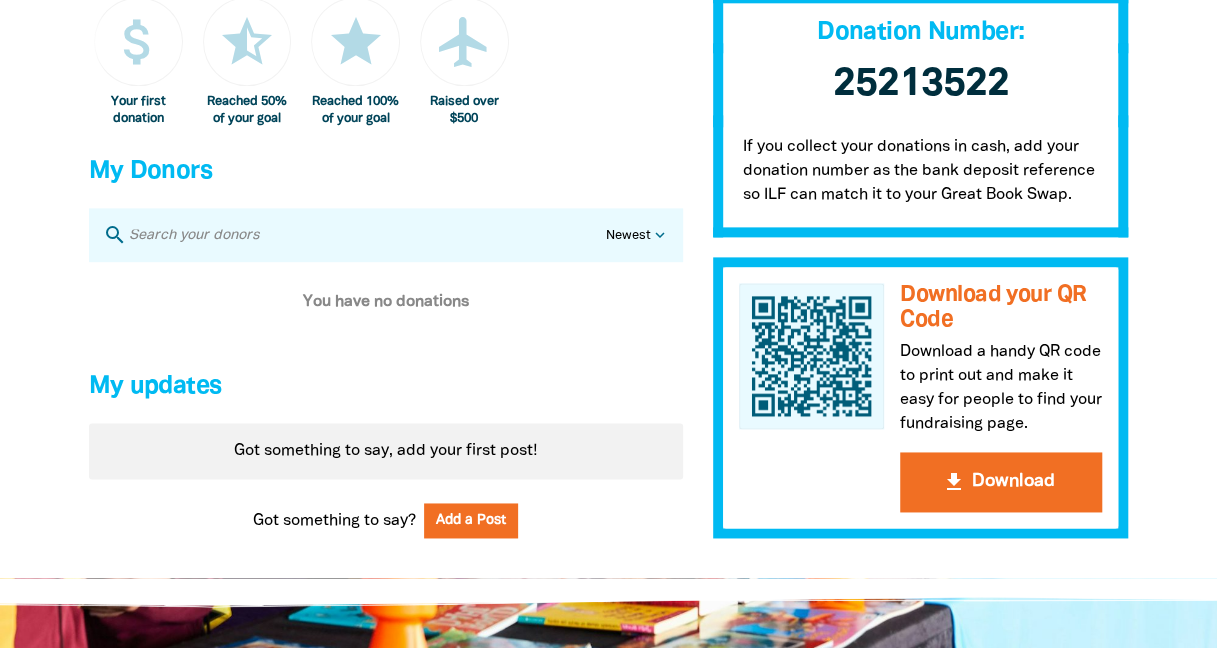 click at bounding box center (608, -251) 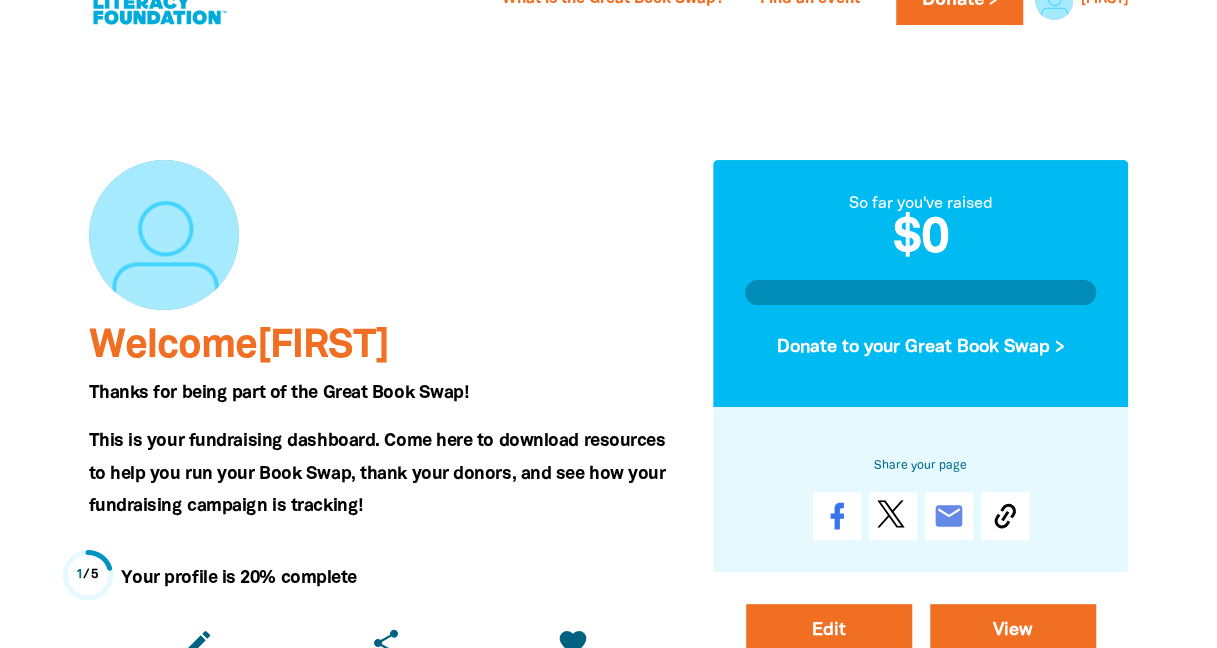 scroll, scrollTop: 0, scrollLeft: 0, axis: both 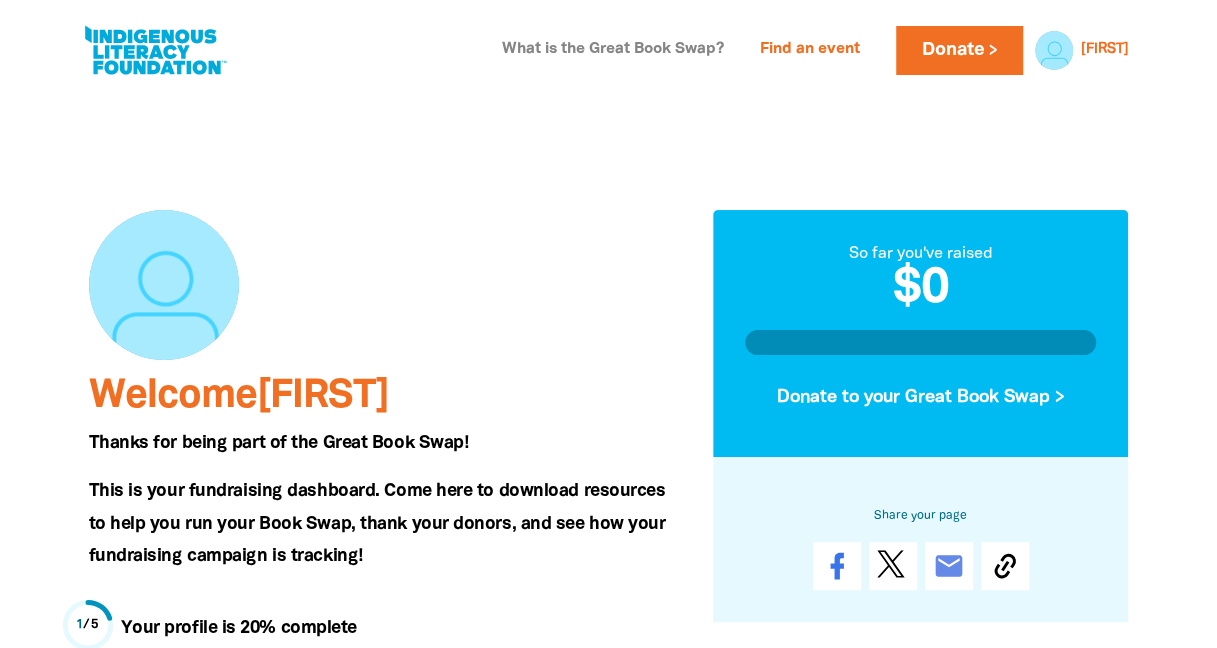 click on "What is the Great Book Swap?" at bounding box center [613, 50] 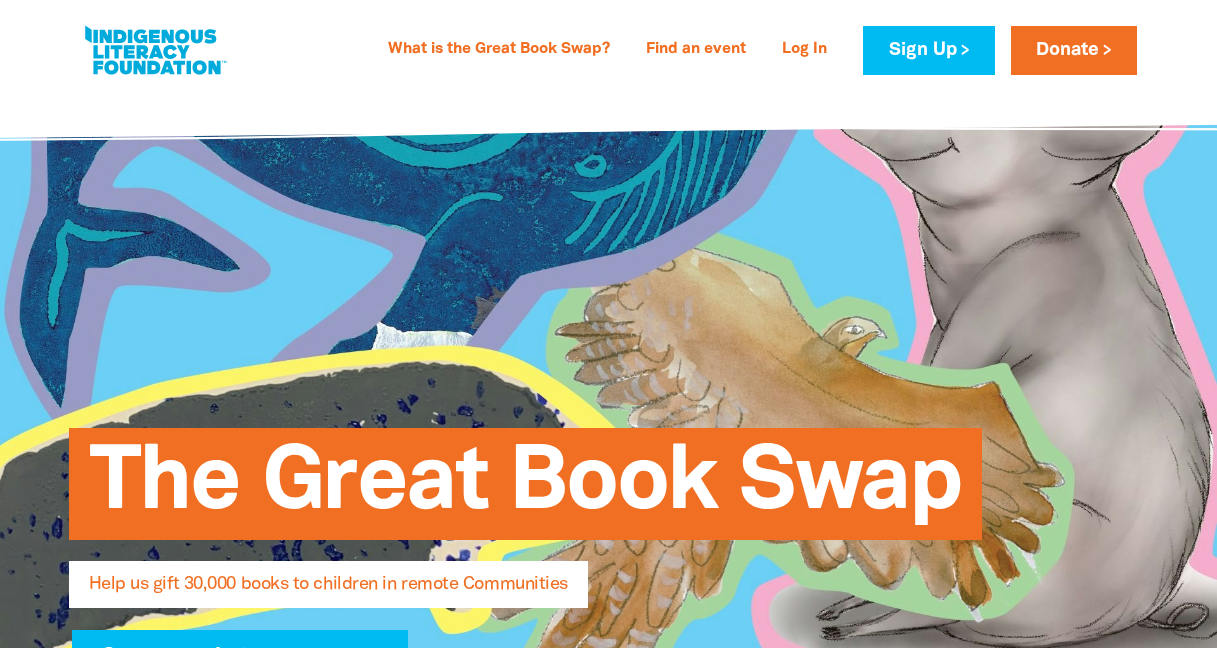select on "AU" 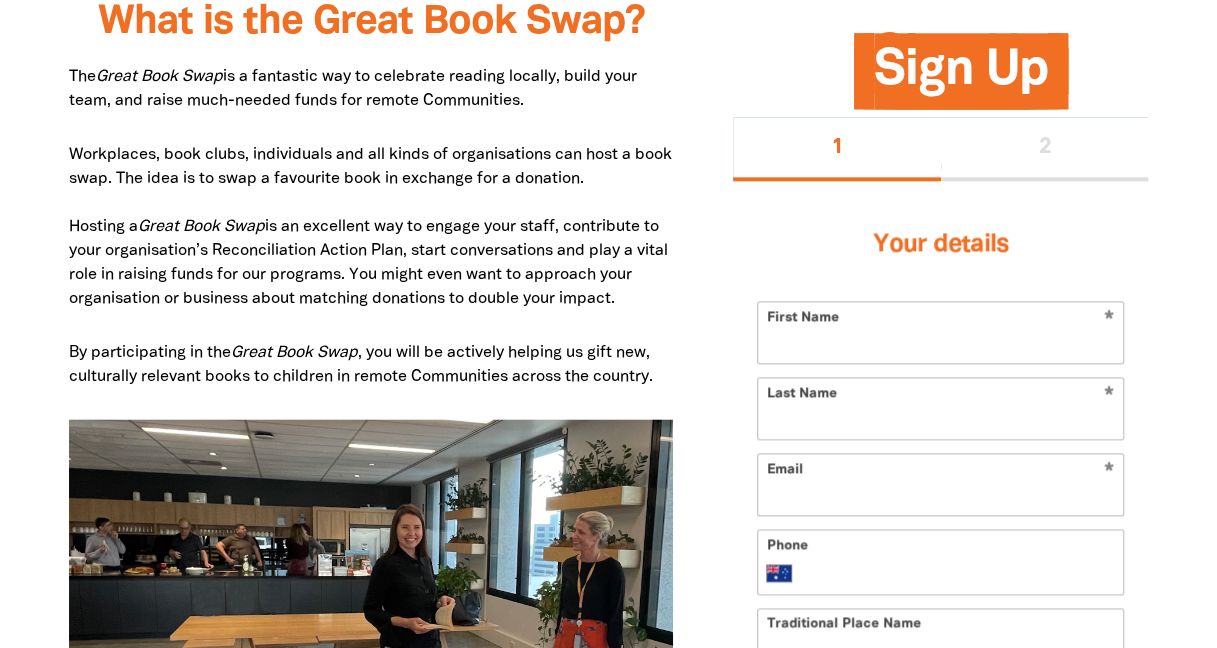 type on "[FIRST]" 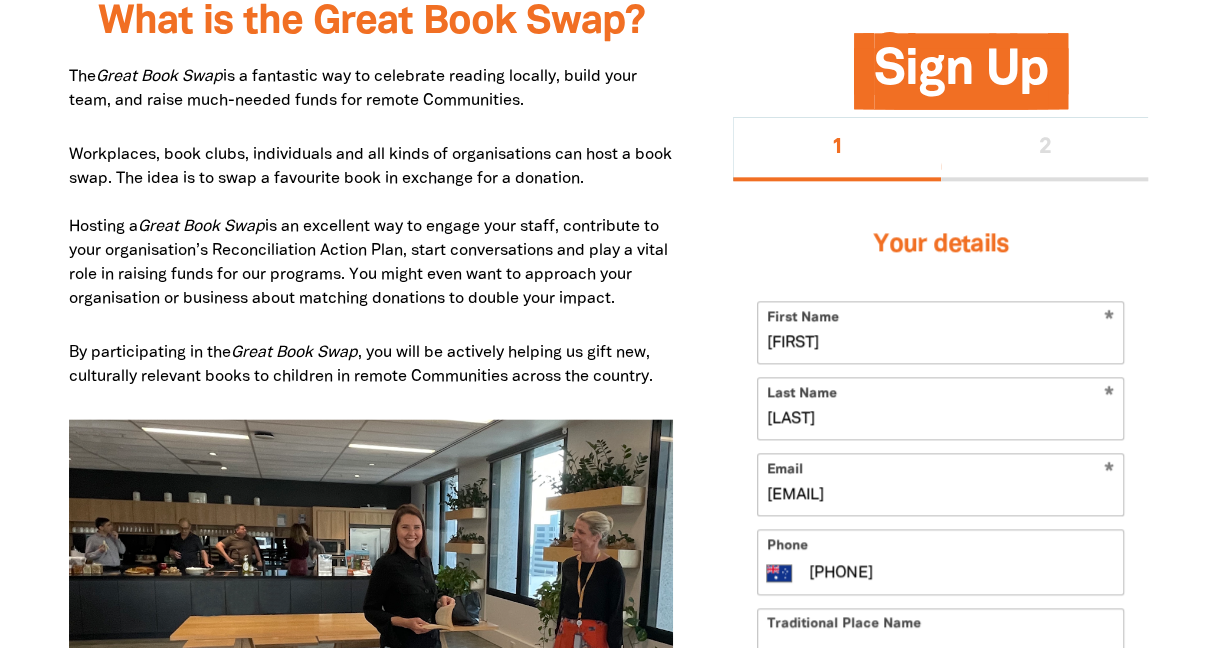scroll, scrollTop: 0, scrollLeft: 0, axis: both 